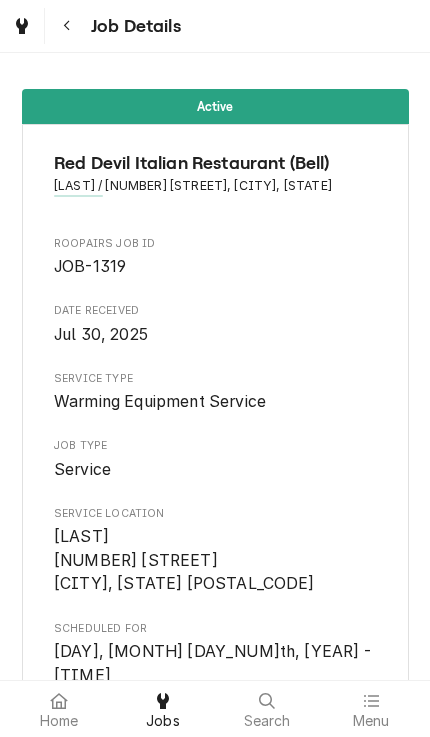 scroll, scrollTop: 0, scrollLeft: 0, axis: both 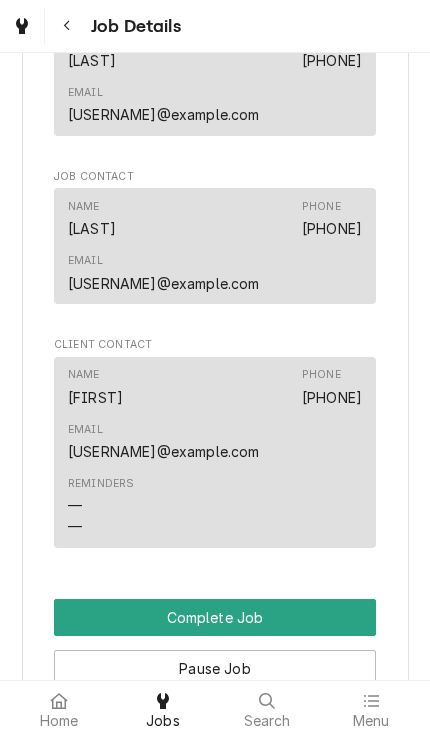 click on "Edit Equipment" at bounding box center (215, 770) 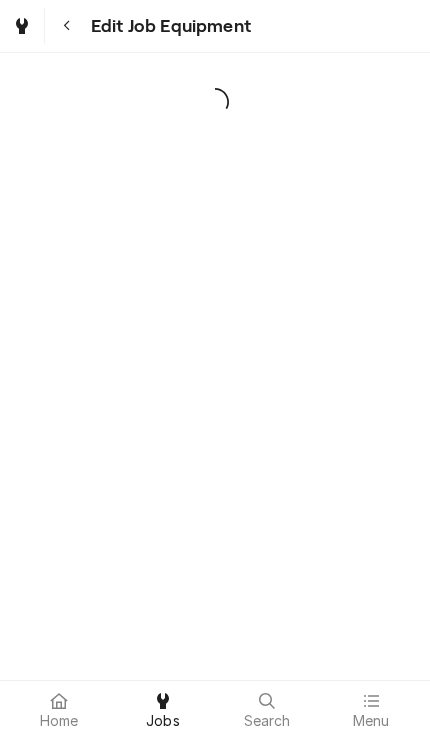 scroll, scrollTop: 0, scrollLeft: 0, axis: both 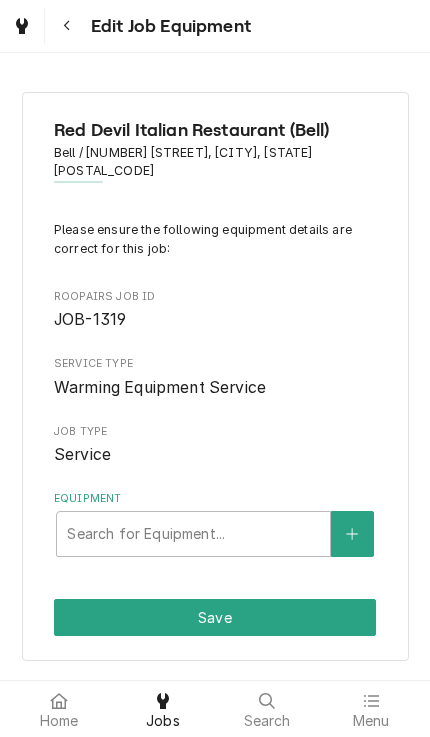 click on "Please ensure the following equipment details are correct for this job: Roopairs Job ID JOB-1319 Service Type Warming Equipment Service Job Type Service Equipment Search for Equipment..." at bounding box center [215, 388] 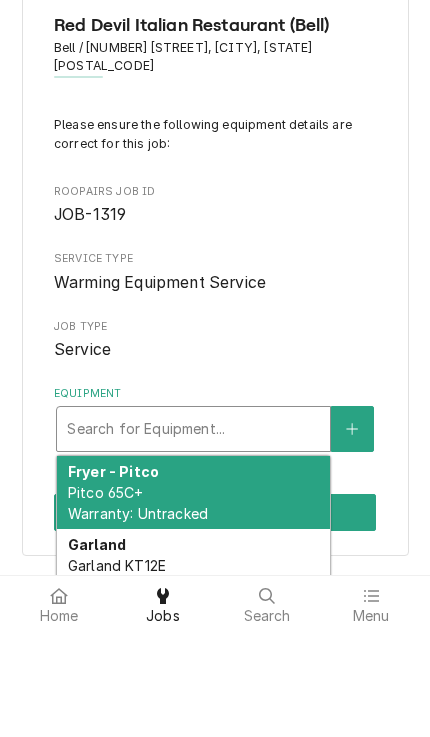 click at bounding box center (352, 534) 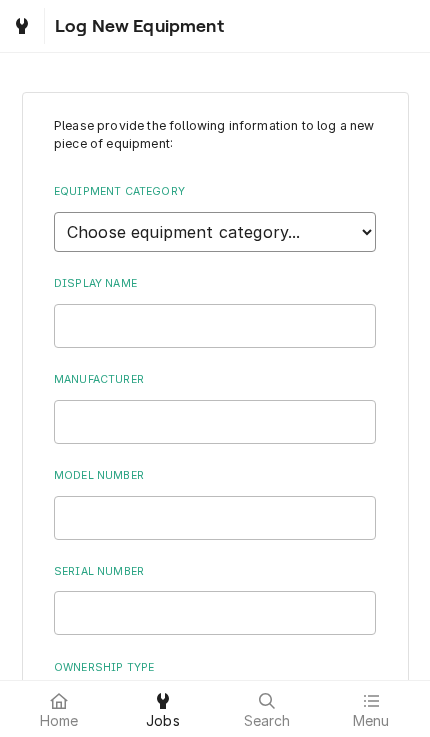 click on "Choose equipment category... Cooking Equipment Fryers Ovens and Ranges Concession and Condiment Equipment Holding and Warming Equipment Food Preparation Equipment Other" at bounding box center (215, 232) 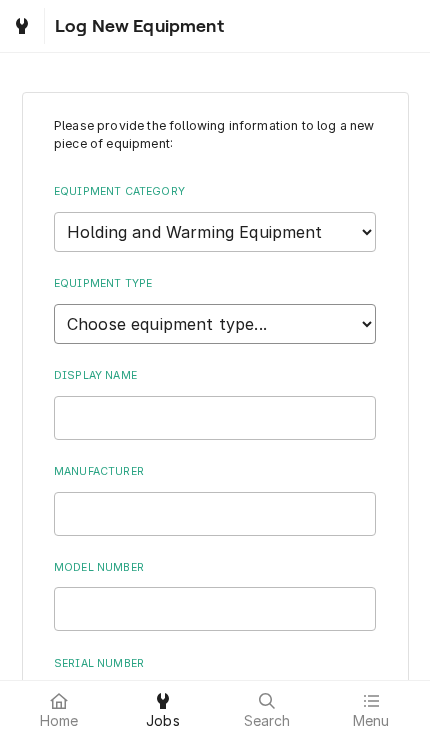 click on "Choose equipment type... Bun Warmer Dish and Tray Dispenser Display Cabinet Drawer Warmer Fried Food Holding Station Heat Lamp and Carving Station Heated Merchandiser and Display Cabinet Heated Shelf Hot and Cold Food Well Hot Dog Roller Hot Dog Steamer Overhead Food Warmer Proofing Cabinet Soup Warmer and Kettle Soup Well Warming Cabinet Steam Table Steam Well" at bounding box center [215, 324] 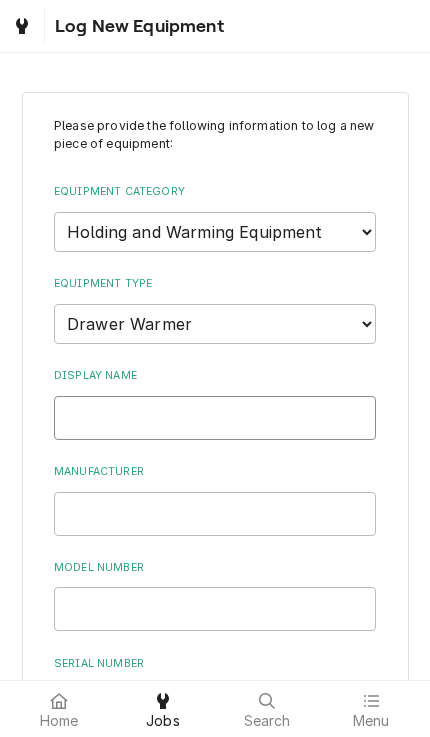 click on "Display Name" at bounding box center (215, 418) 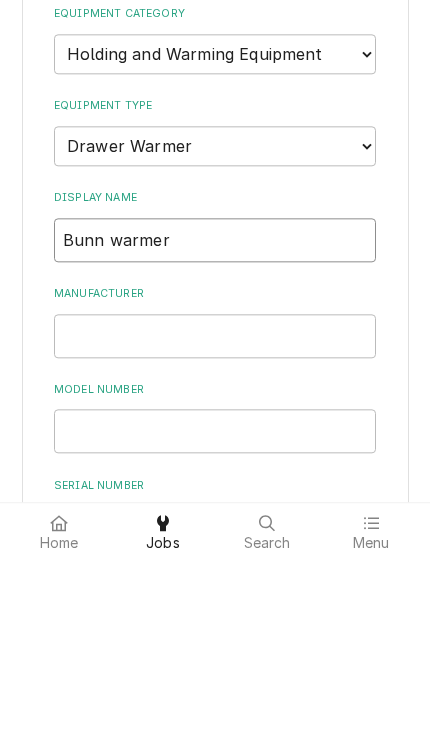 type on "Bunn warmer" 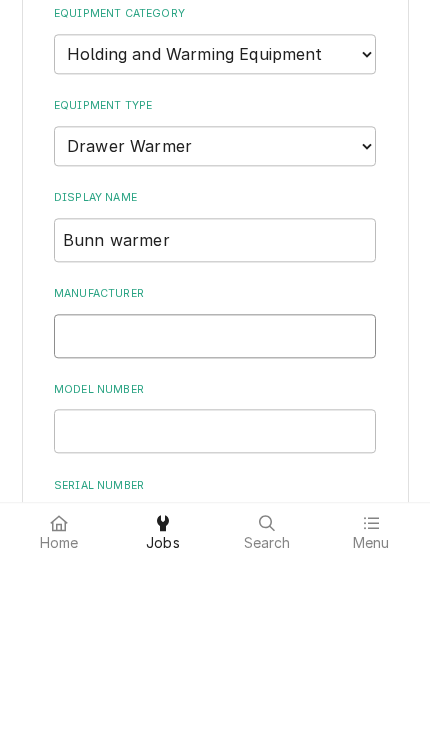 click on "Manufacturer" at bounding box center (215, 514) 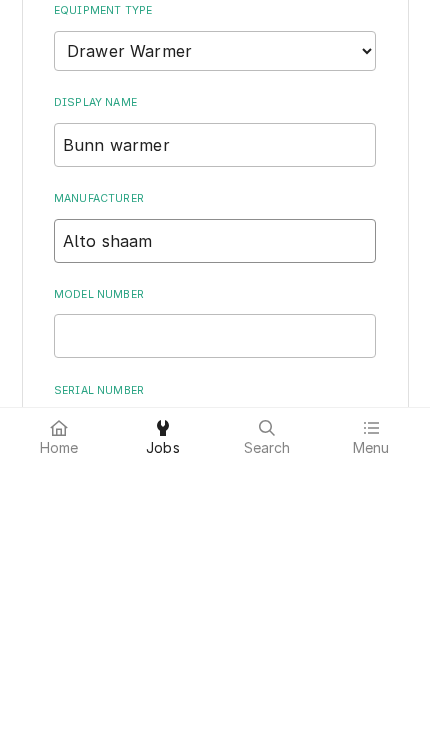 type on "Alto shaam" 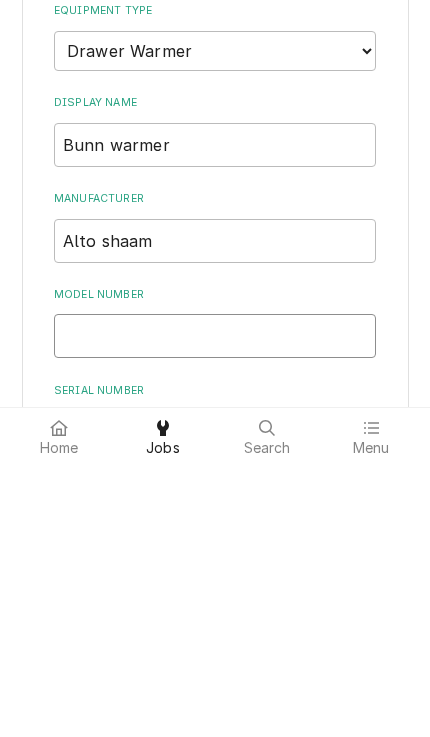 click on "Model Number" at bounding box center [215, 609] 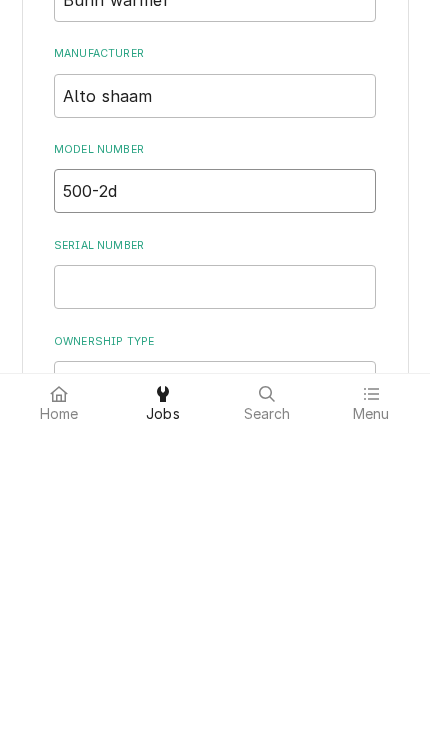 scroll, scrollTop: 128, scrollLeft: 0, axis: vertical 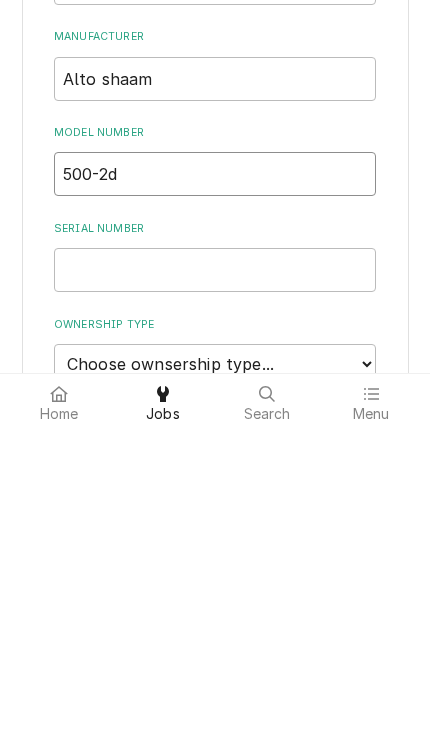 type on "500-2d" 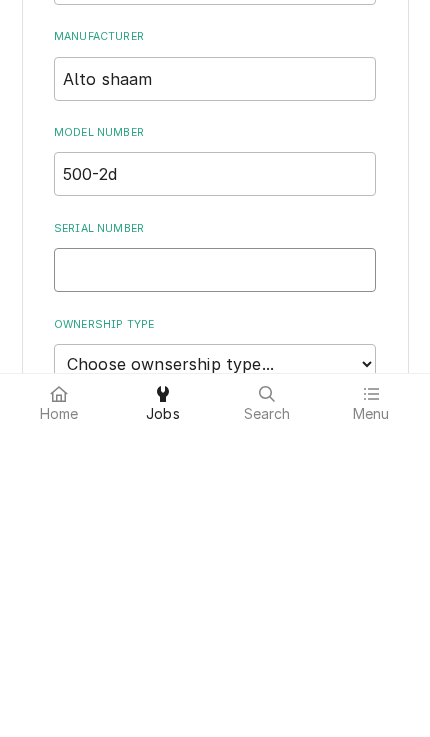 click on "Serial Number" at bounding box center (215, 577) 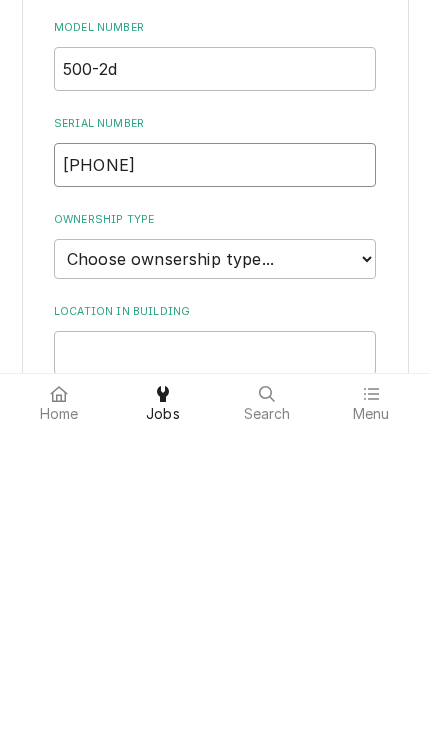 scroll, scrollTop: 235, scrollLeft: 0, axis: vertical 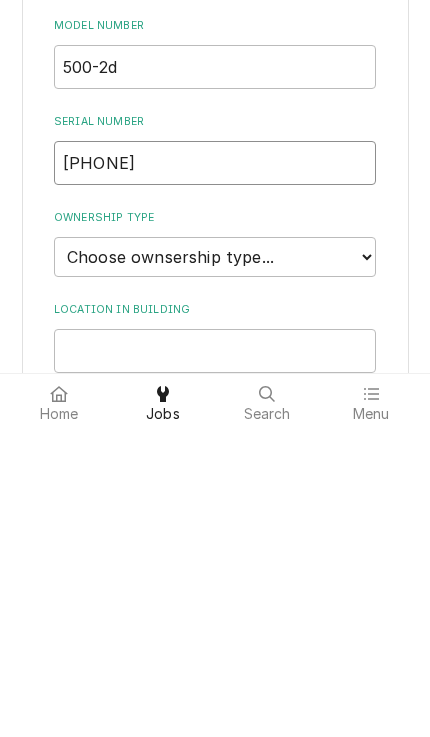 type on "4444-174-986" 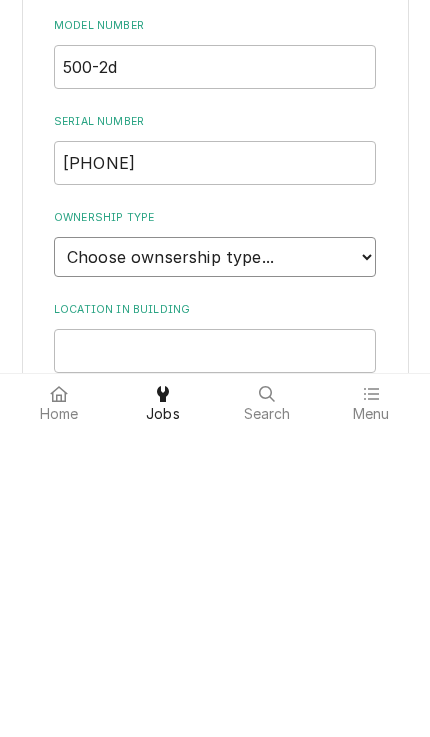 click on "Choose ownsership type... Unknown Owned Leased Rented" at bounding box center (215, 564) 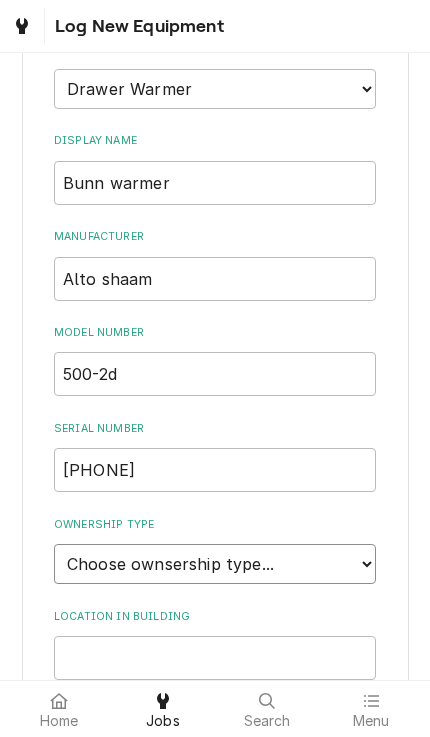 select on "1" 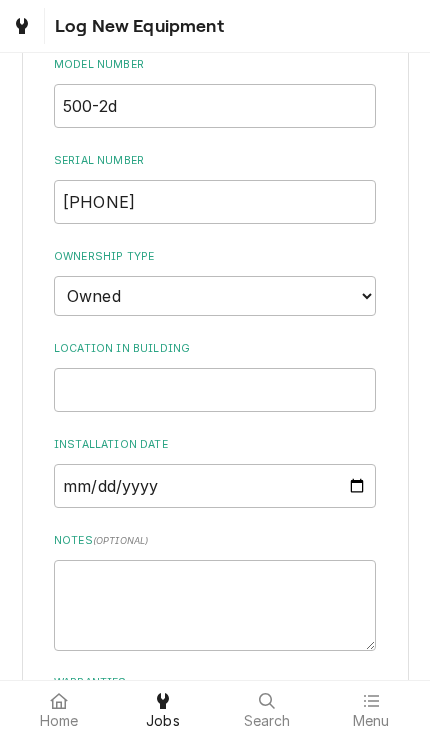 scroll, scrollTop: 505, scrollLeft: 0, axis: vertical 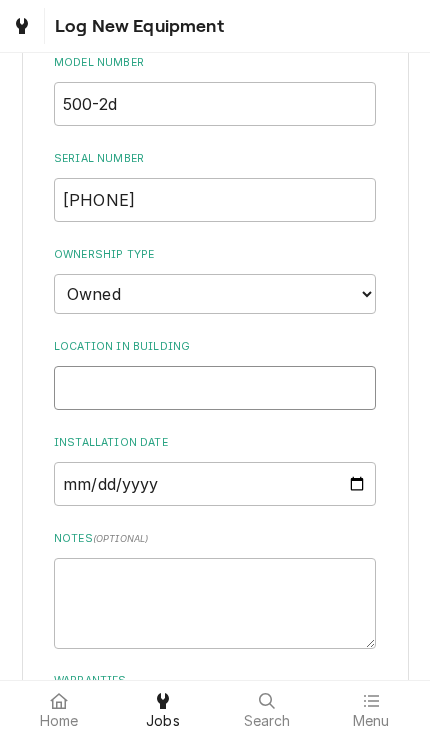 click on "Location in Building" at bounding box center (215, 388) 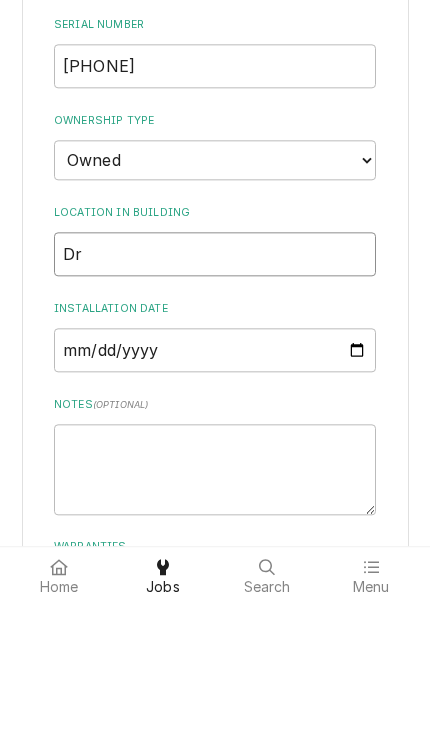 type on "D" 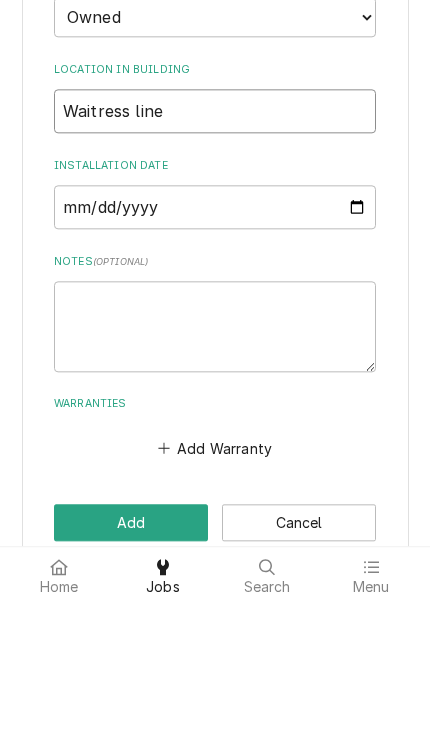 scroll, scrollTop: 647, scrollLeft: 0, axis: vertical 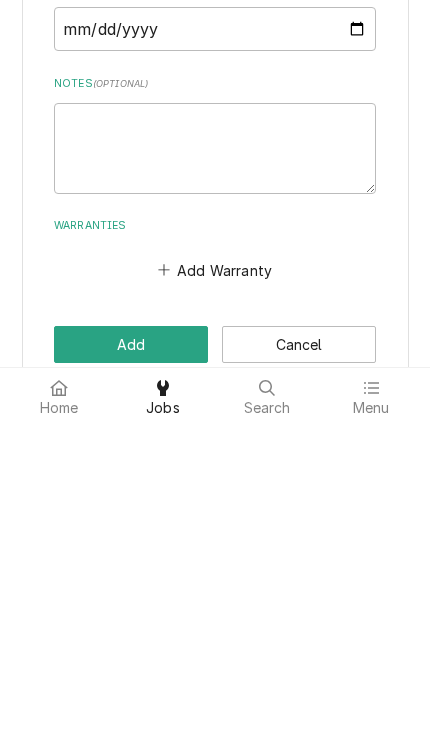 type on "Waitress line" 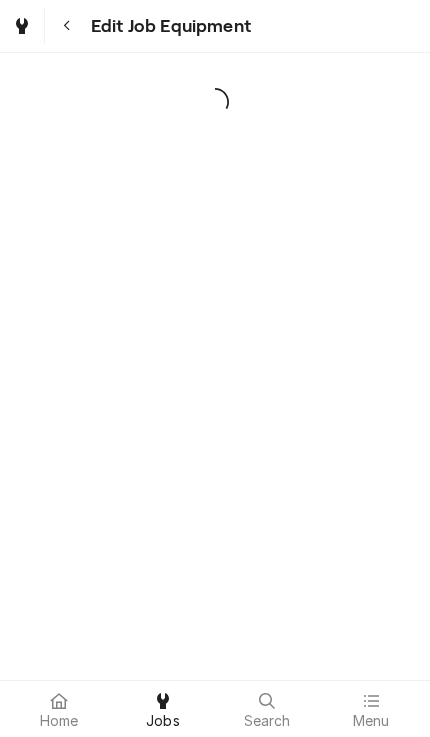 scroll, scrollTop: 0, scrollLeft: 0, axis: both 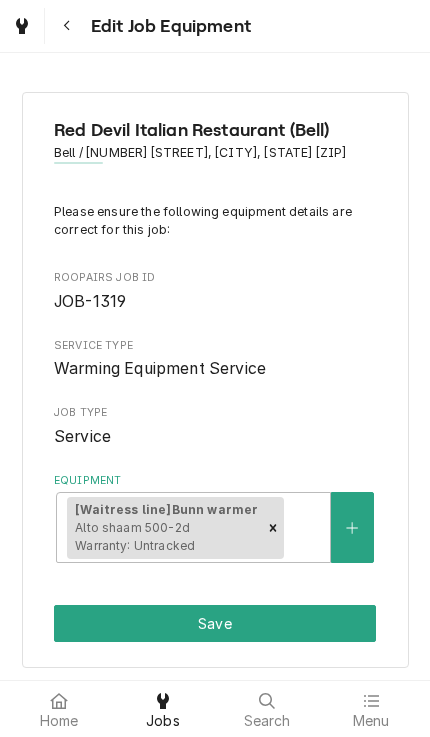 click on "Save" at bounding box center (215, 623) 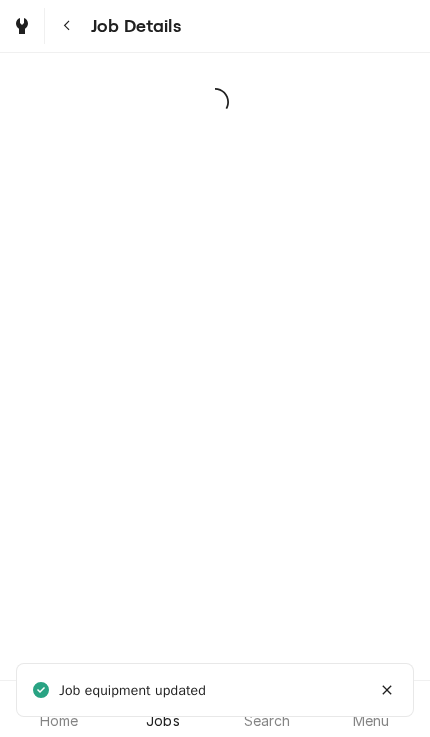 scroll, scrollTop: 0, scrollLeft: 0, axis: both 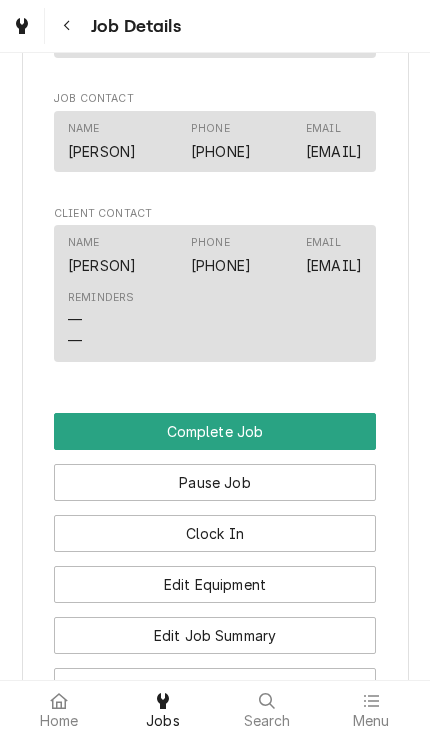 click on "Pause Job" at bounding box center (215, 482) 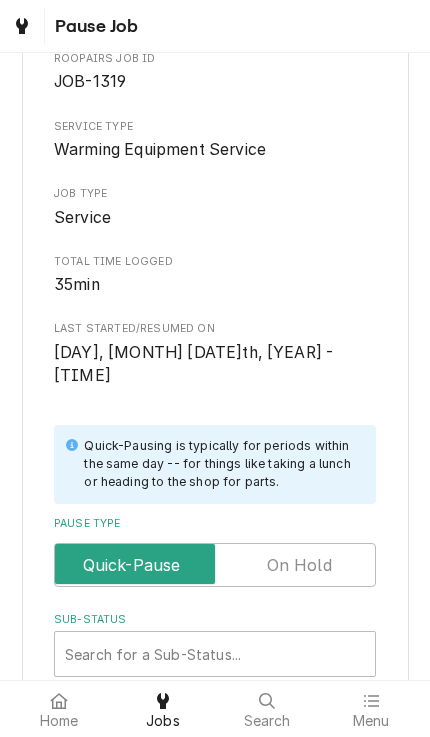 scroll, scrollTop: 106, scrollLeft: 0, axis: vertical 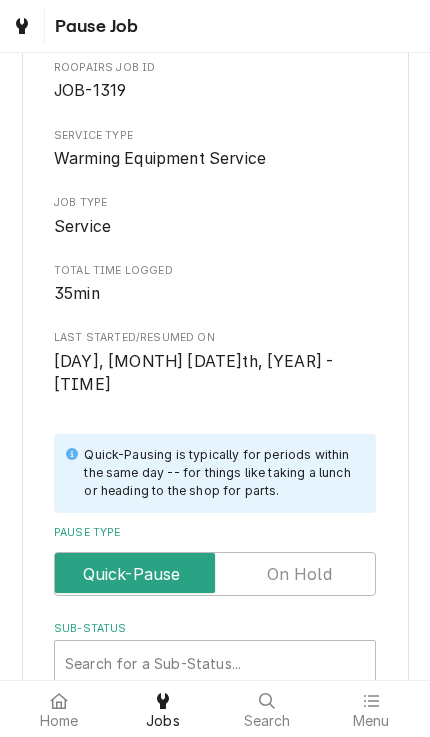 click at bounding box center [215, 574] 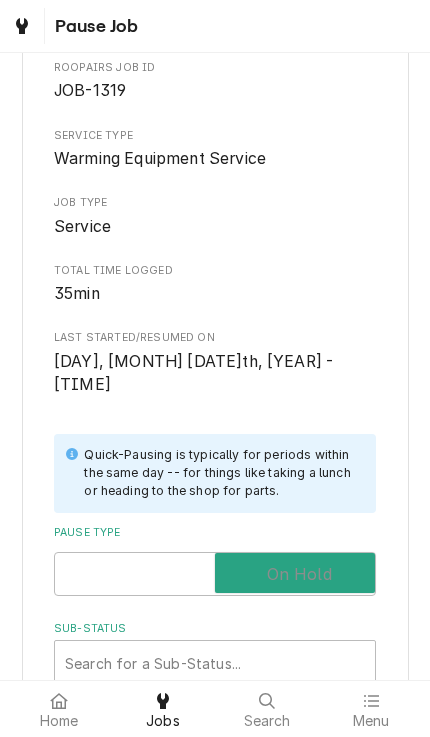 checkbox on "true" 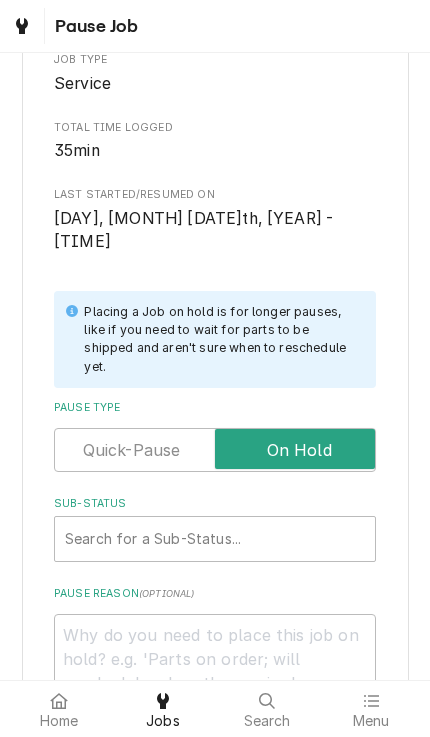 scroll, scrollTop: 246, scrollLeft: 0, axis: vertical 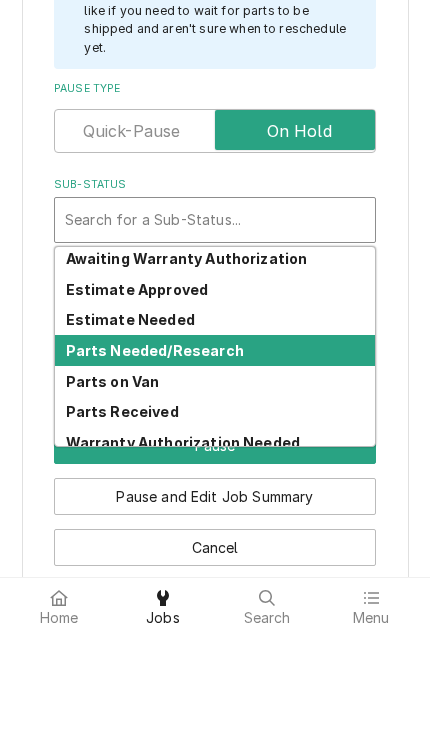 click on "Parts Needed/Research" at bounding box center [155, 453] 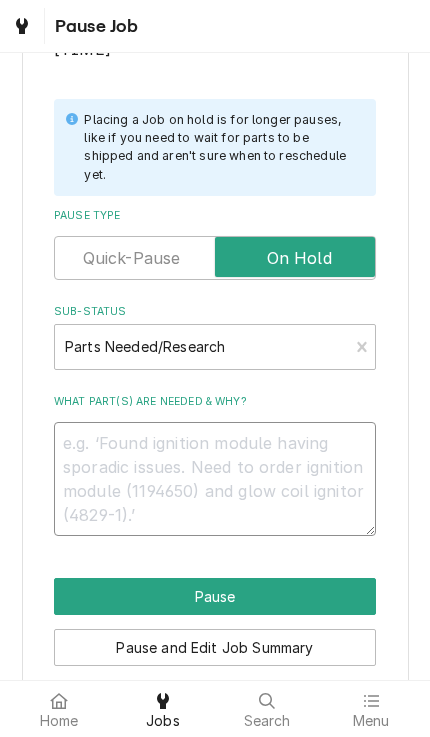 click on "What part(s) are needed & why?" at bounding box center (215, 479) 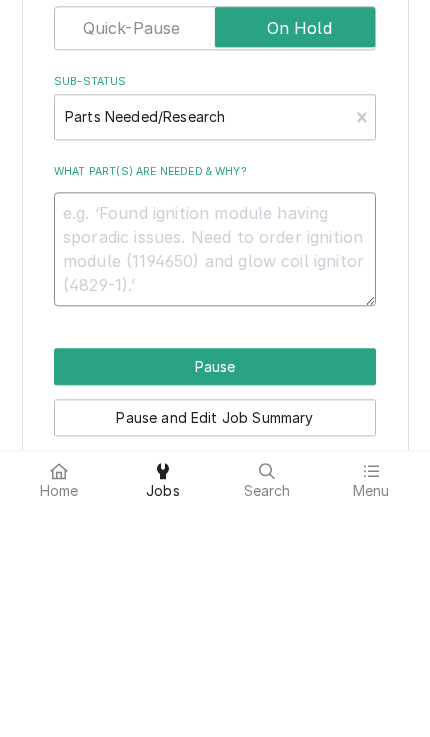 type on "x" 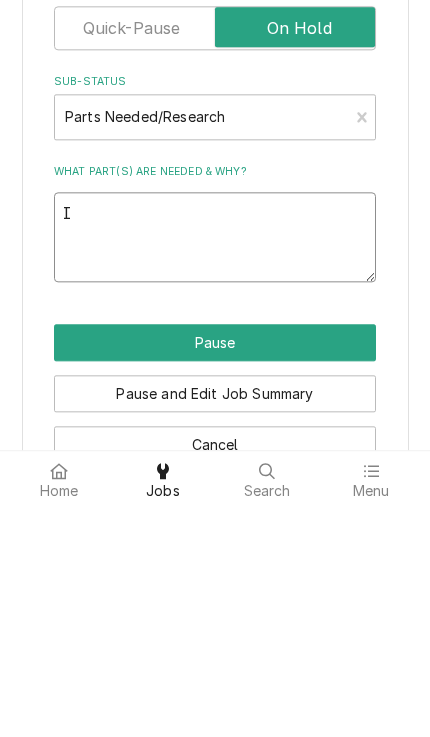 type on "I" 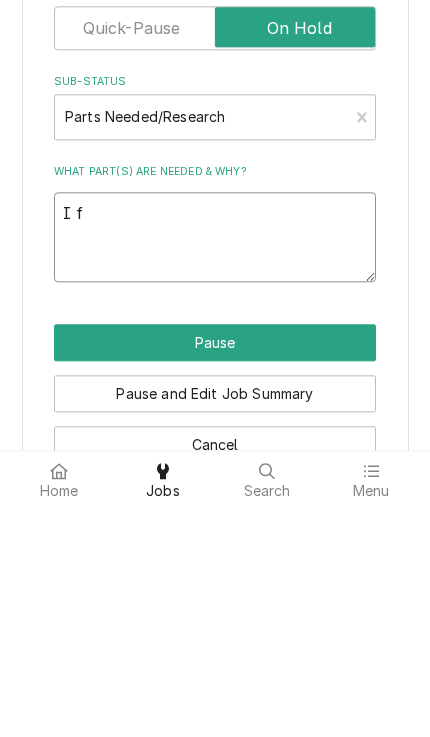 type on "x" 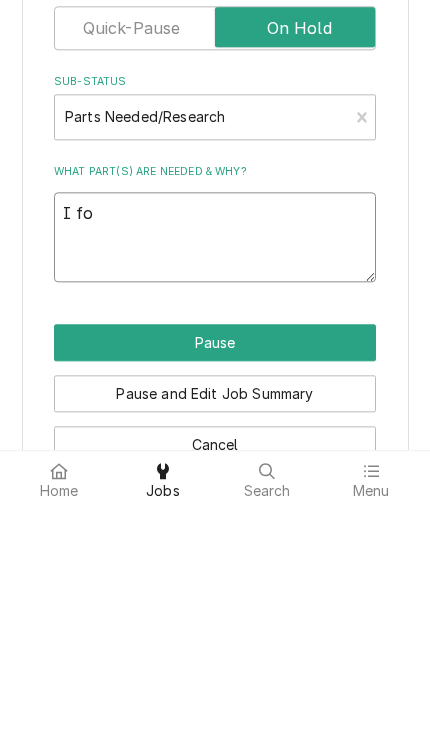 type on "x" 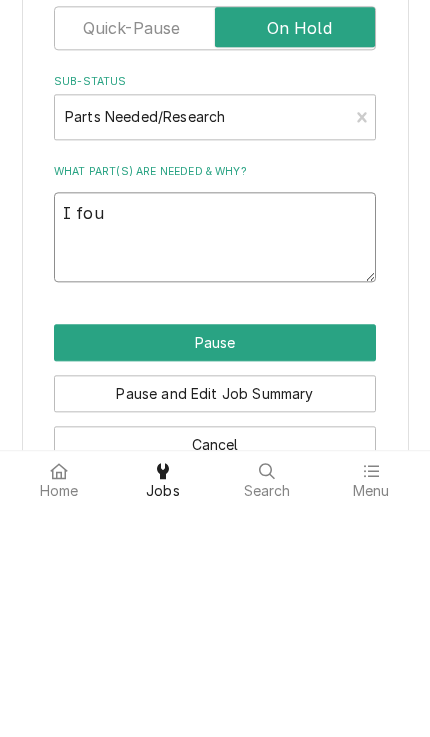 type on "I foun" 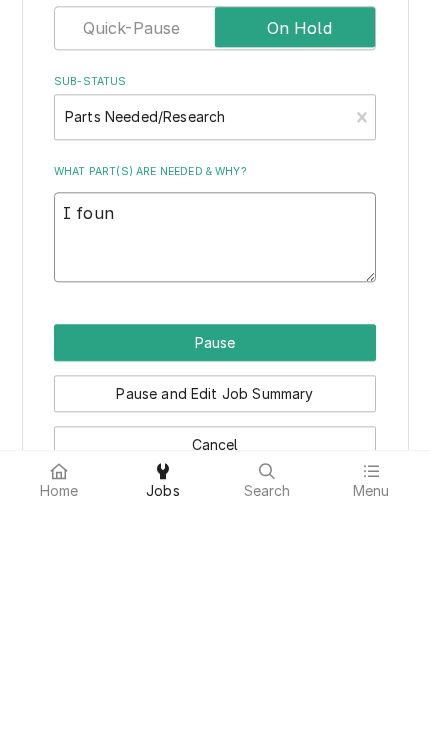 type on "x" 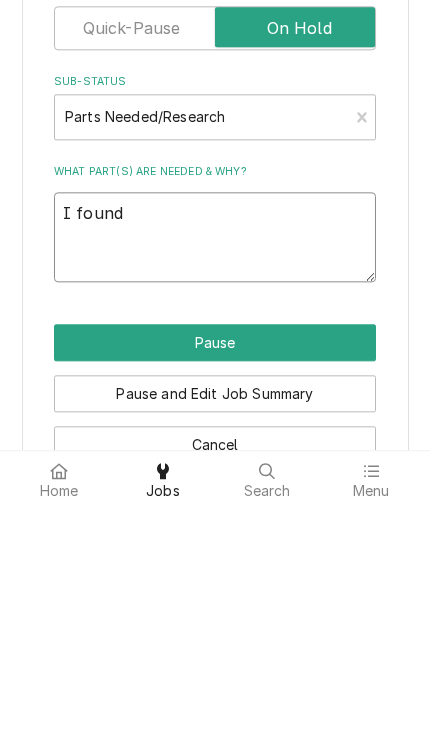 type on "I found" 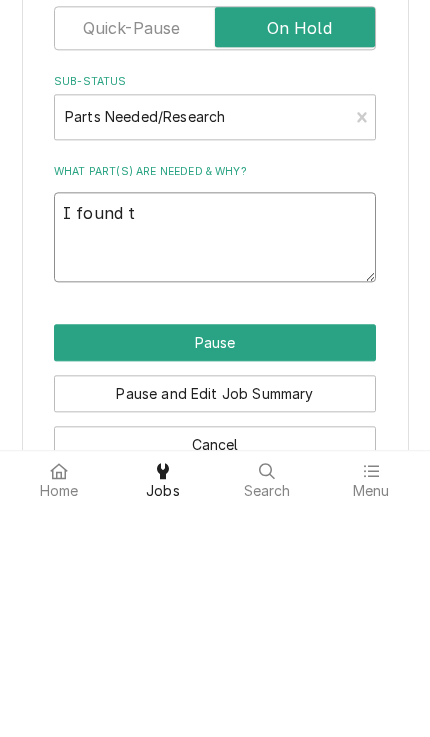 type on "x" 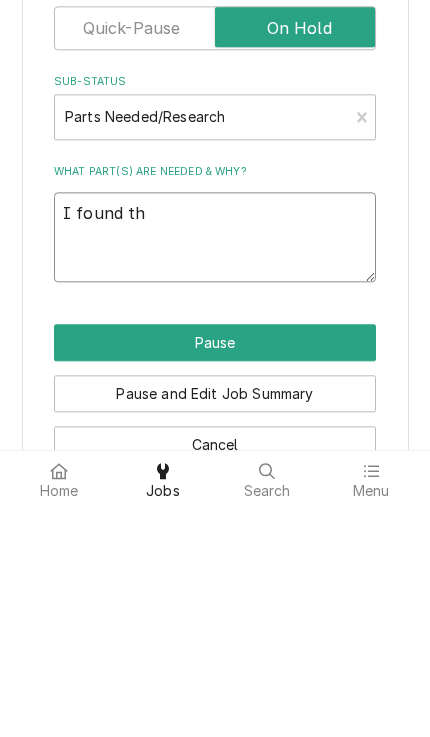 type on "x" 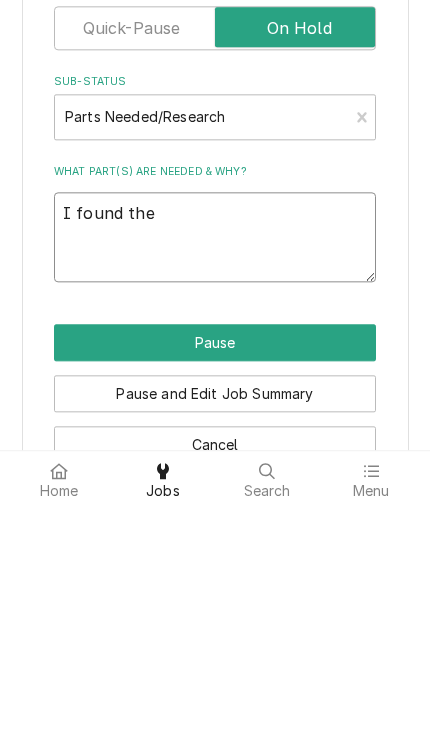type on "x" 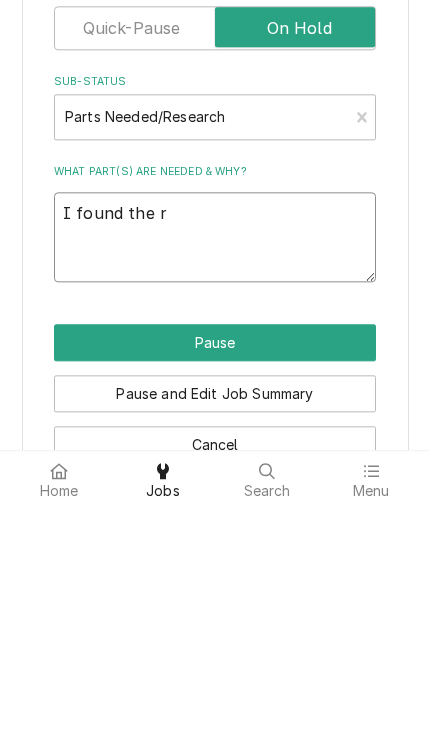 type on "x" 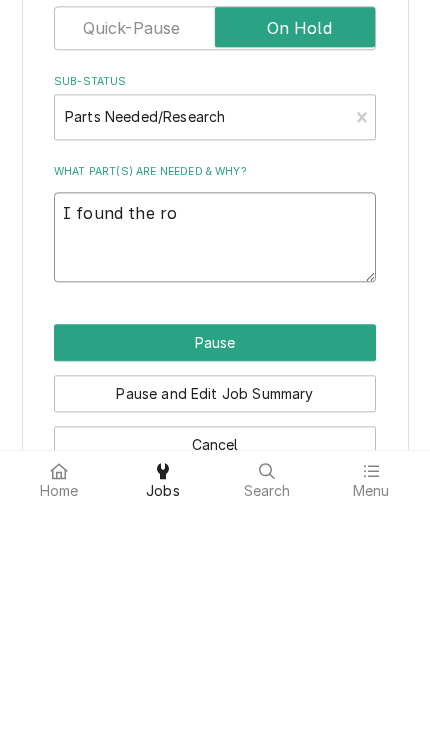 type on "I found the rol" 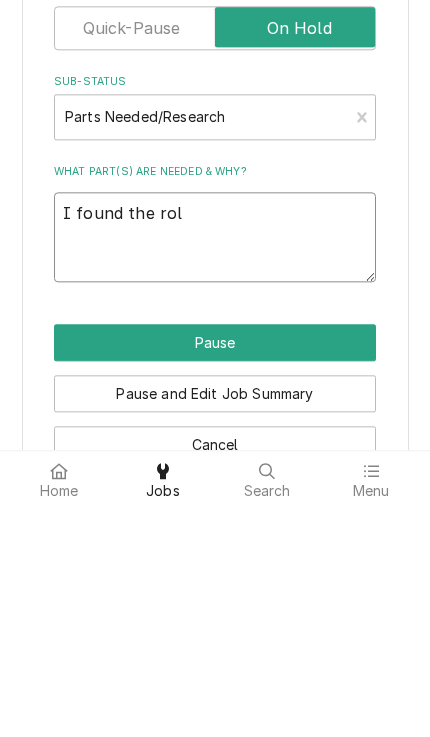 type on "x" 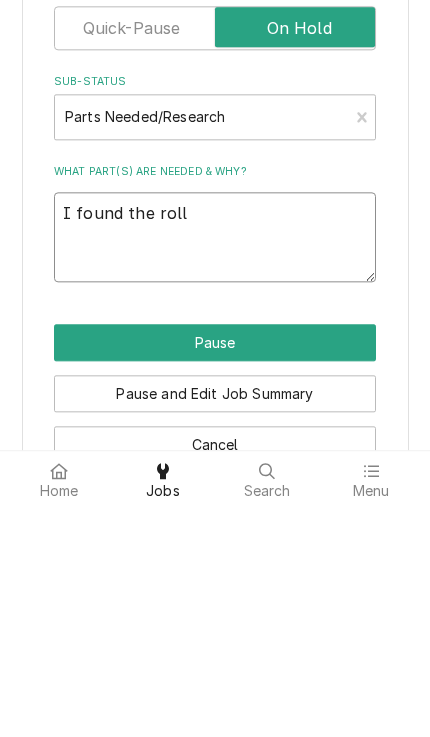 type on "I found the rolle" 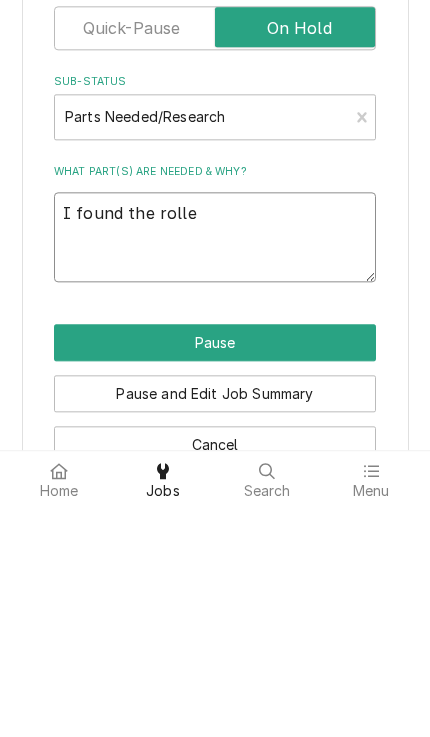 type on "x" 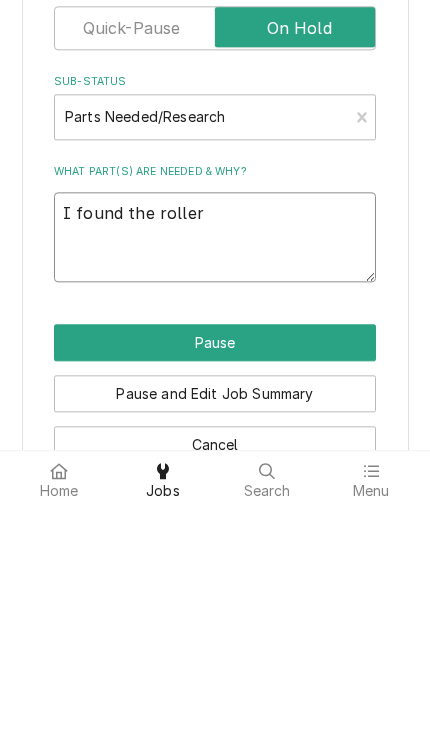type on "x" 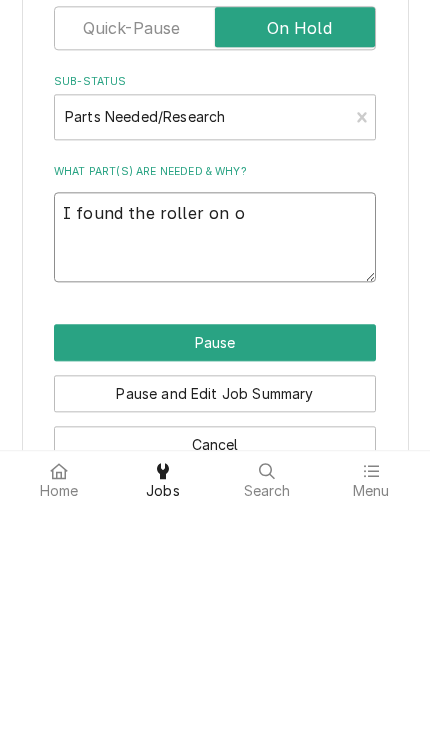type on "x" 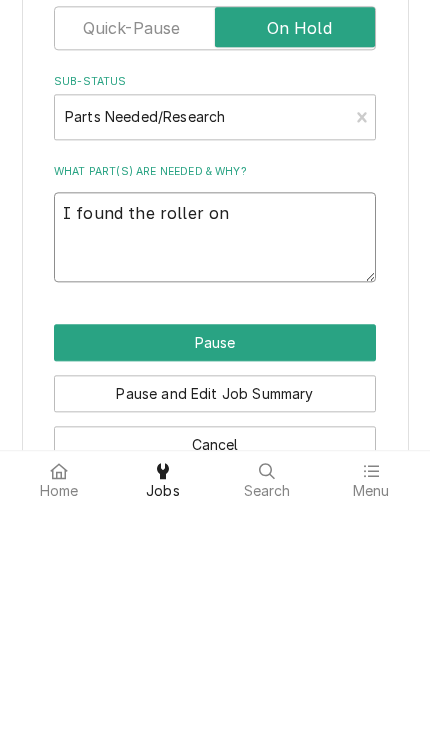 type on "x" 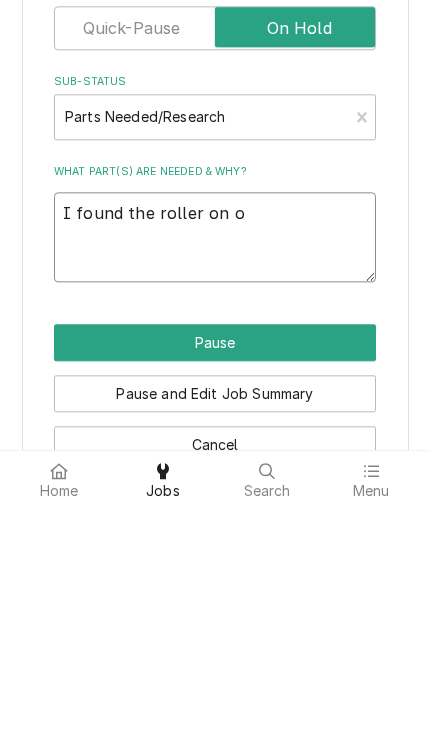 type on "x" 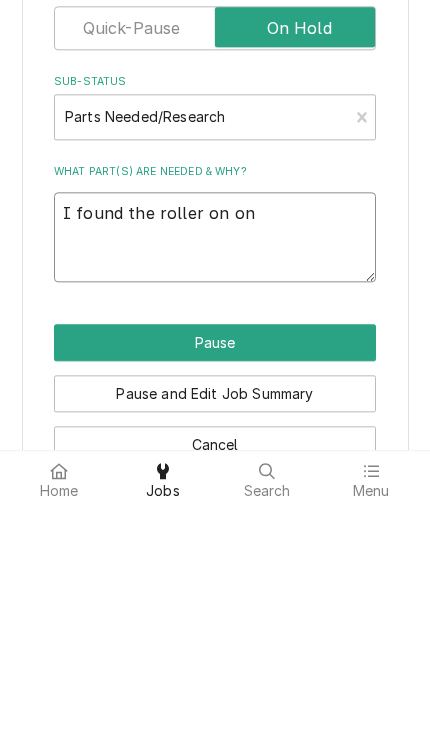 type on "I found the roller on one" 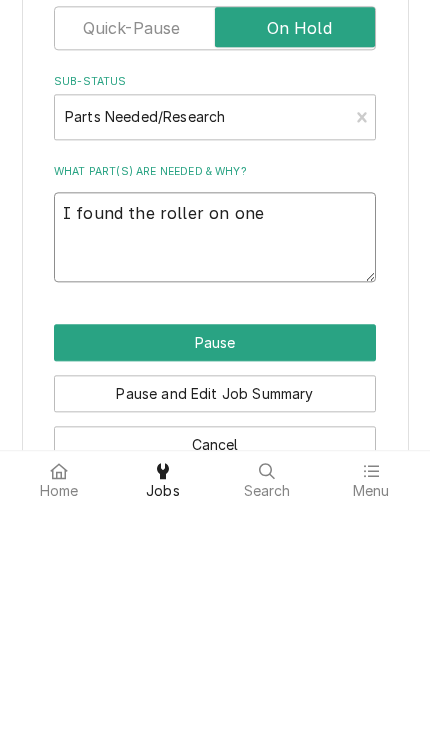 type on "x" 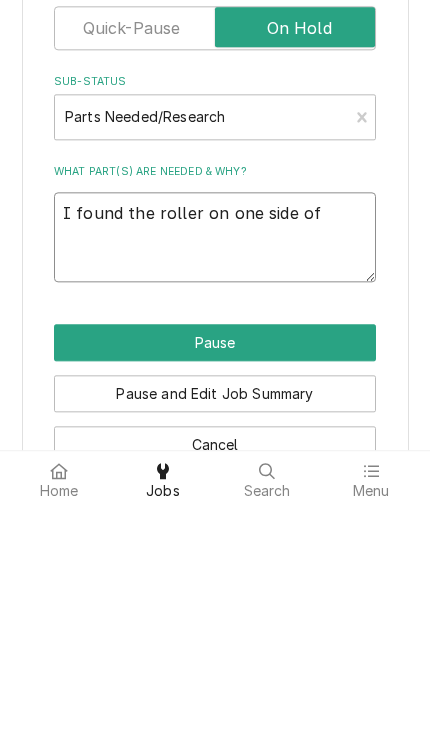 type on "x" 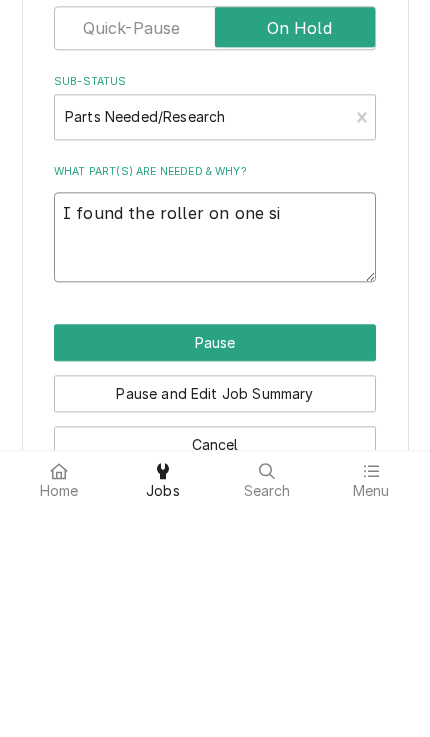type on "x" 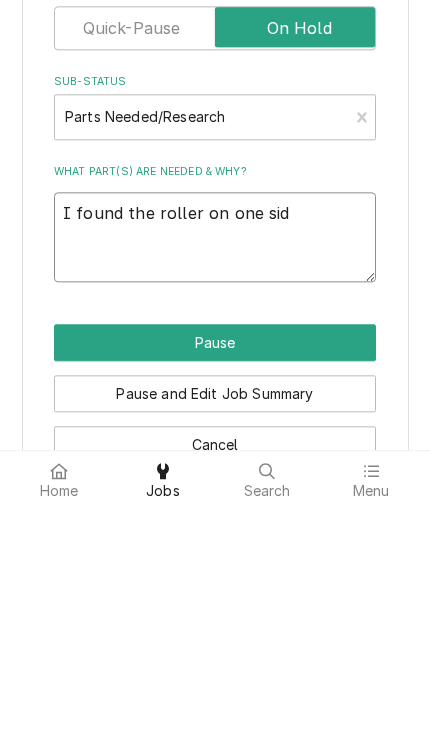 type on "x" 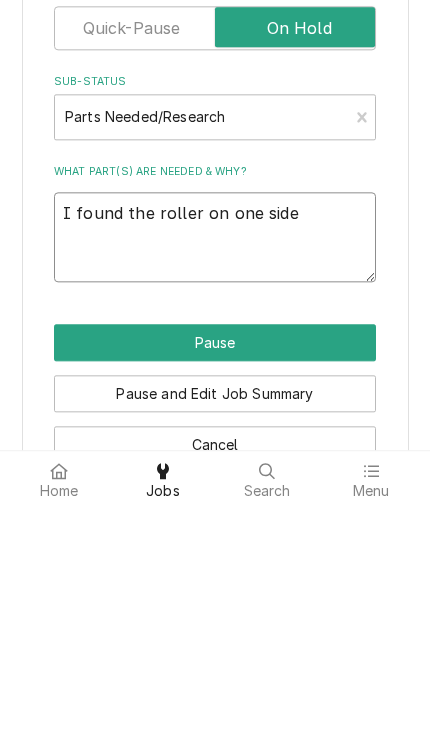 type on "x" 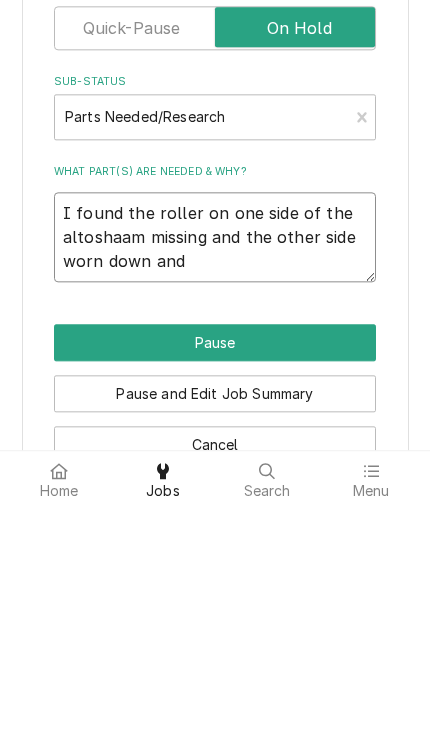 type on "I found the roller on one side of" 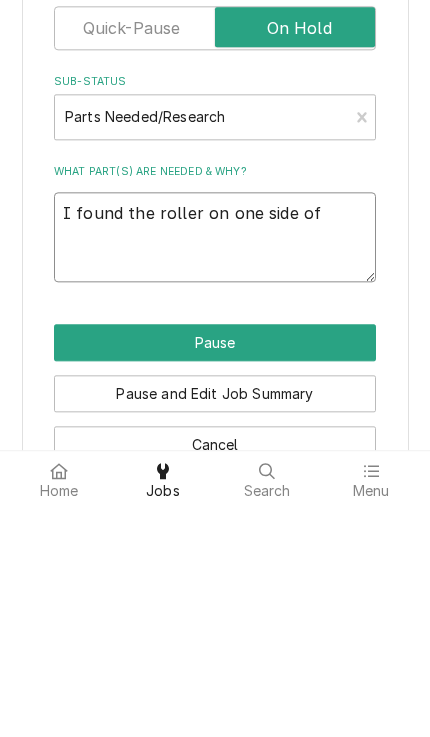 type on "x" 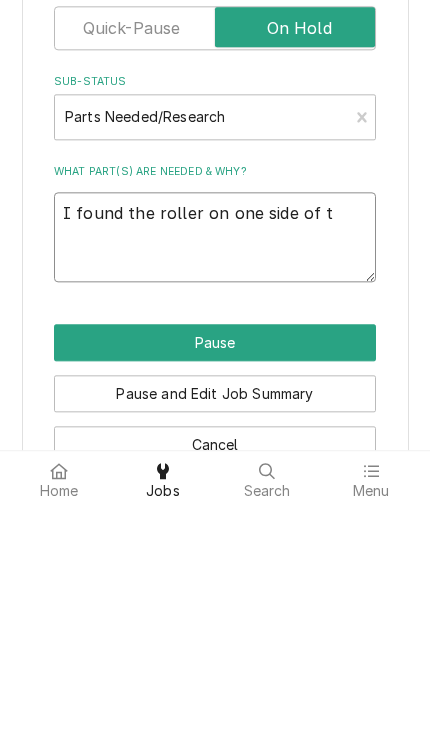 type on "x" 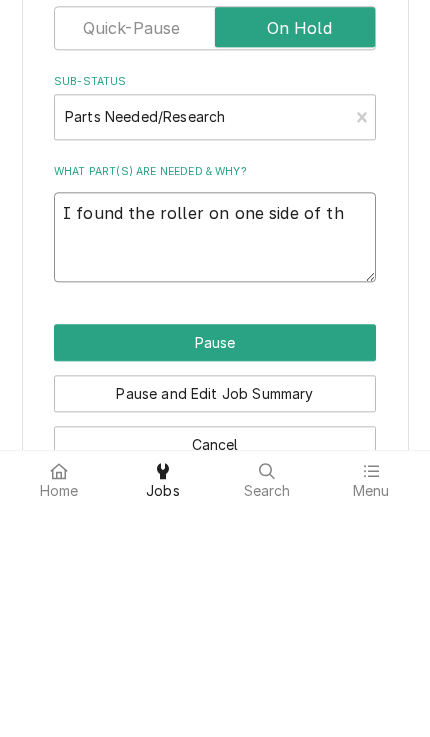 type on "x" 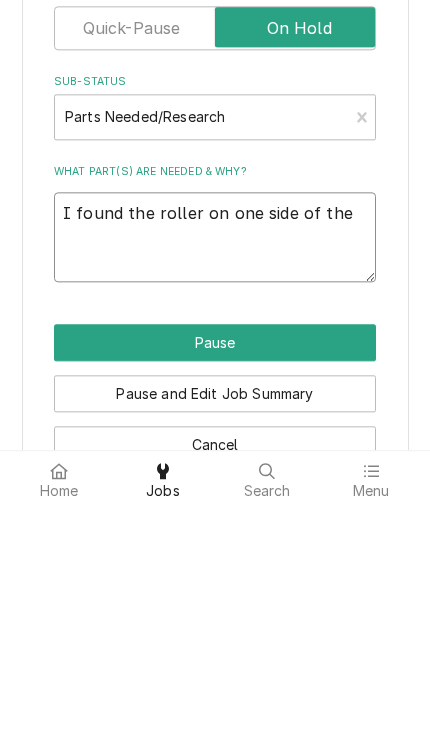 type on "I found the roller on one side of the" 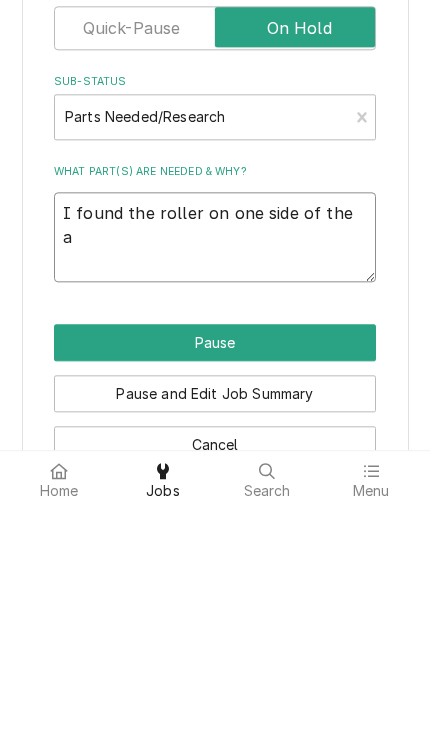 type on "x" 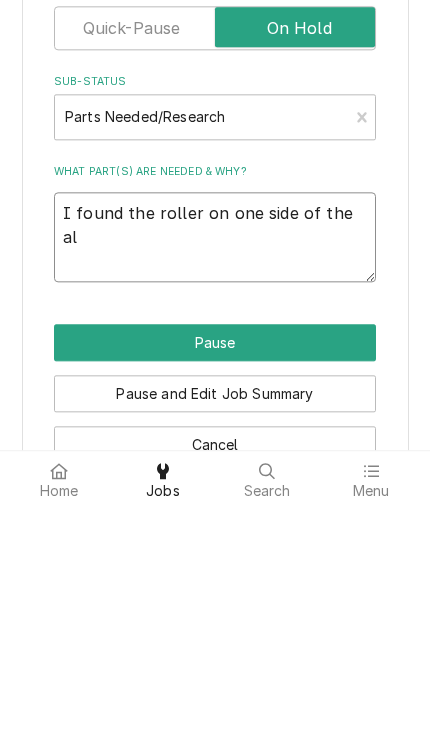type on "x" 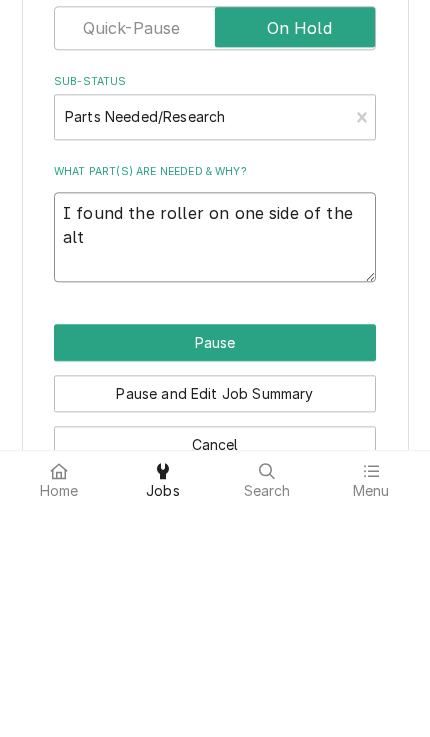 type on "x" 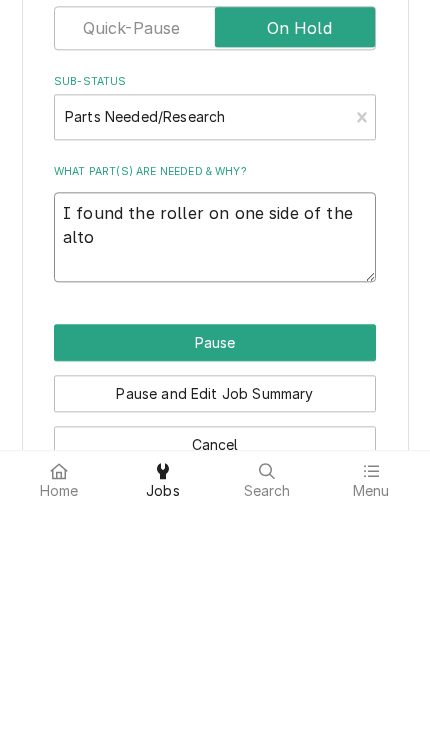type on "x" 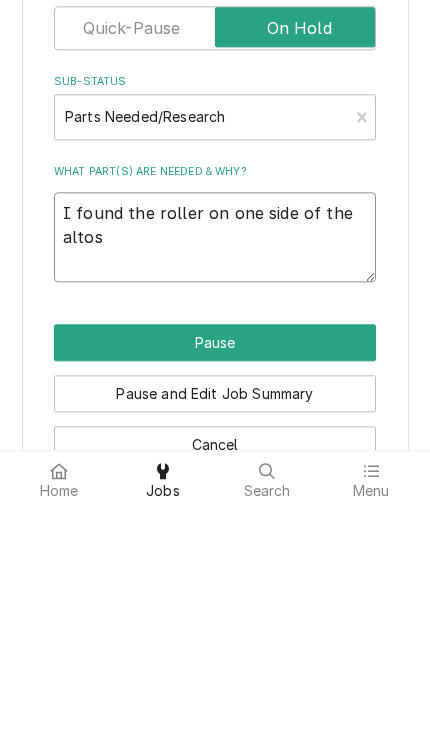 type on "x" 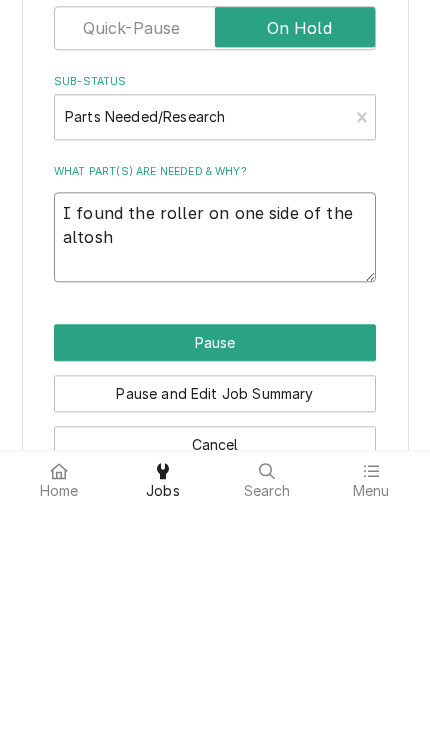type on "x" 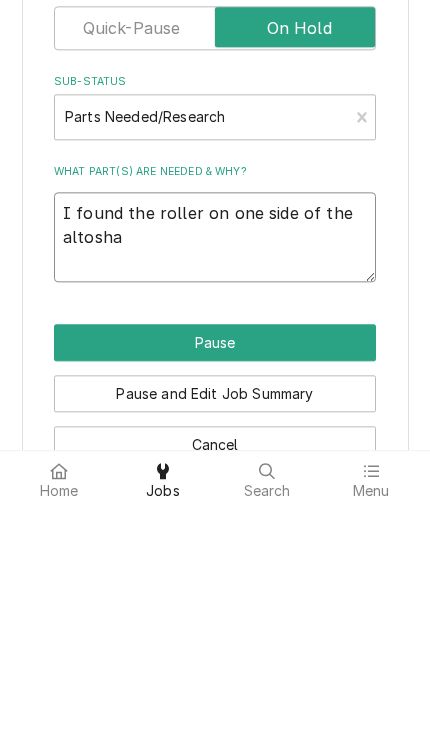 type on "x" 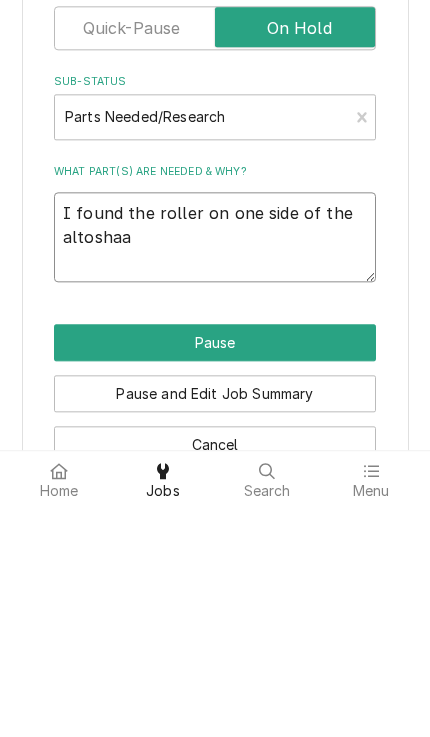 type on "x" 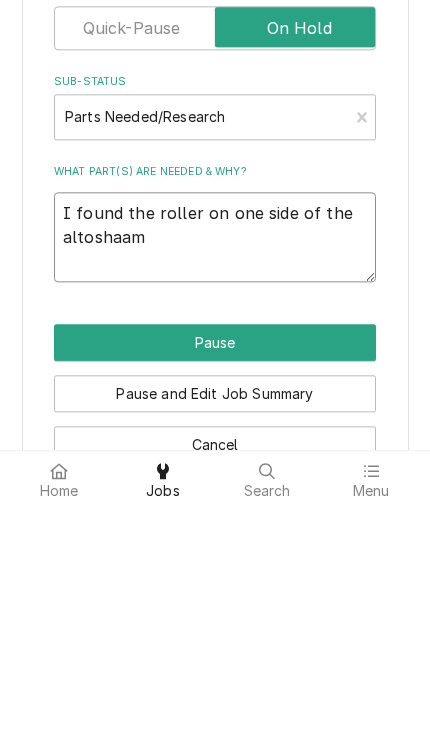 type on "x" 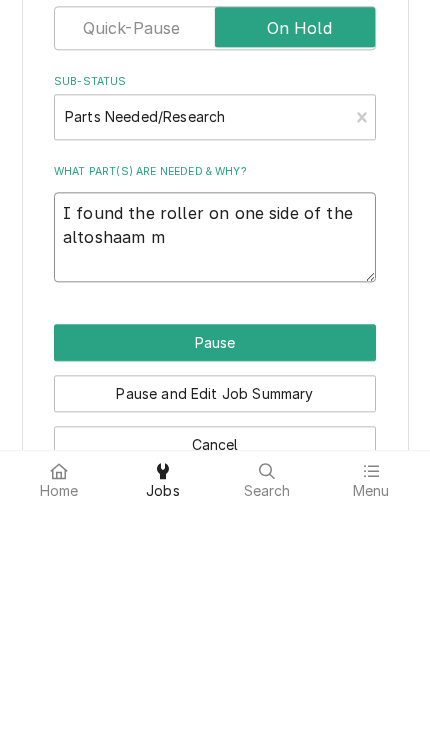 type on "I found the roller on one side of the altoshaam mi" 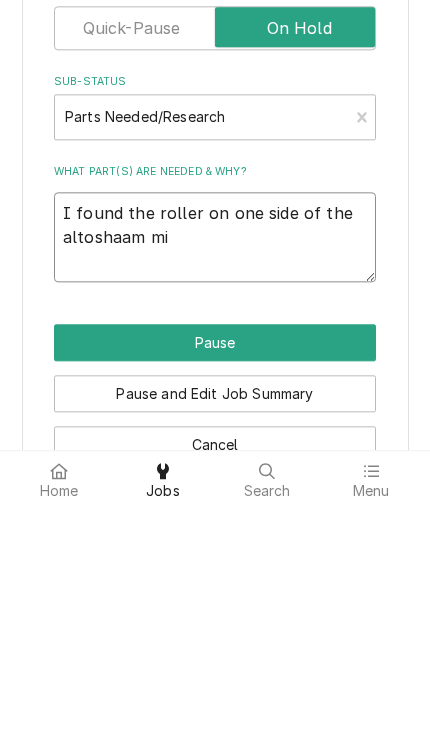 type on "x" 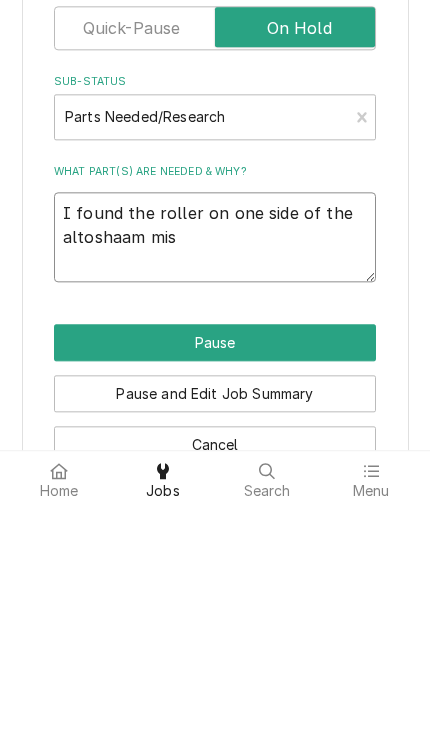 type on "x" 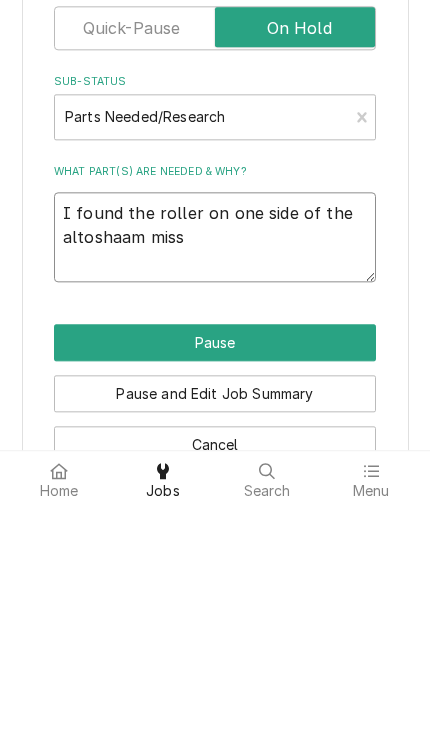 type on "x" 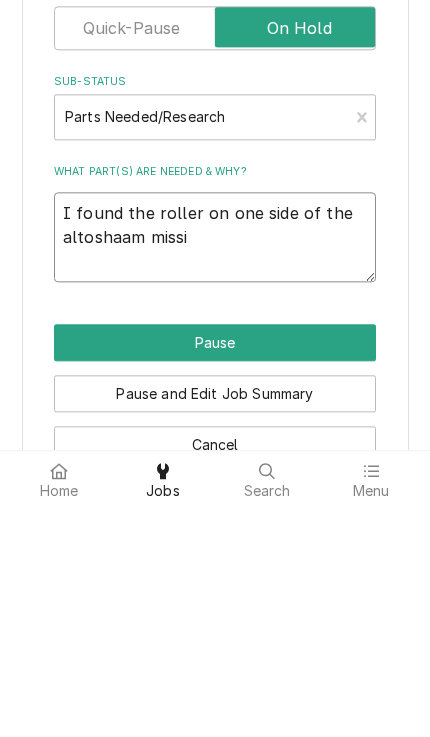 type on "x" 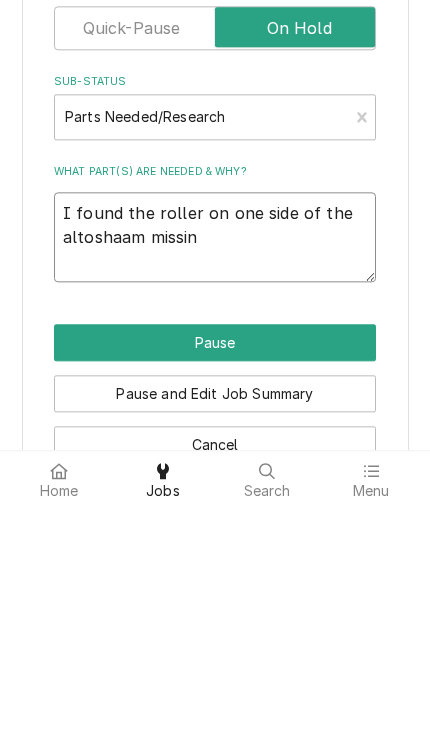 type on "I found the roller on one side of the altoshaam missing" 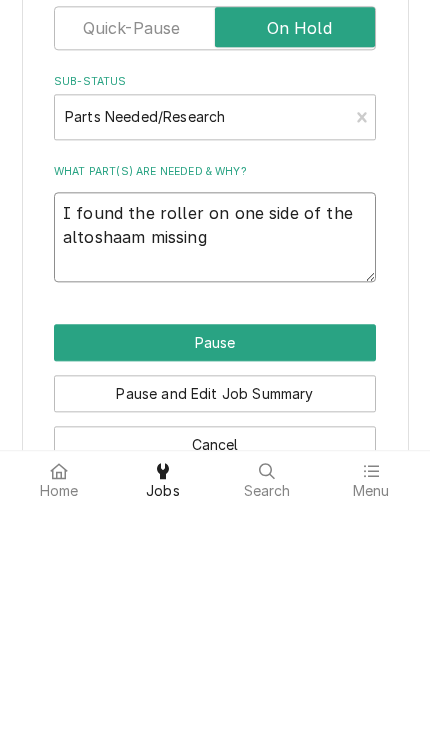 type on "x" 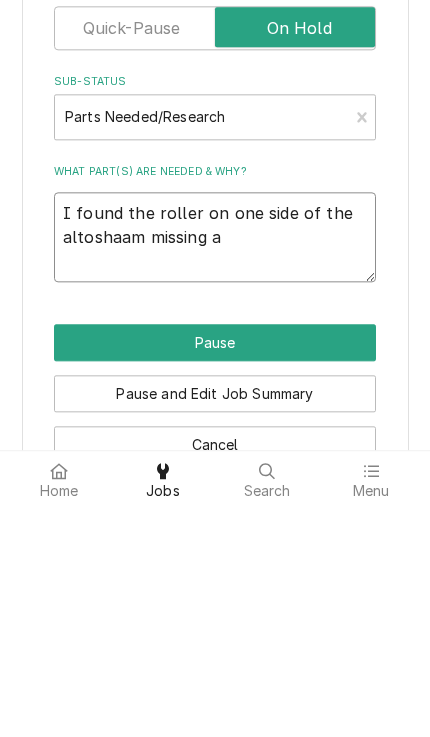 type on "x" 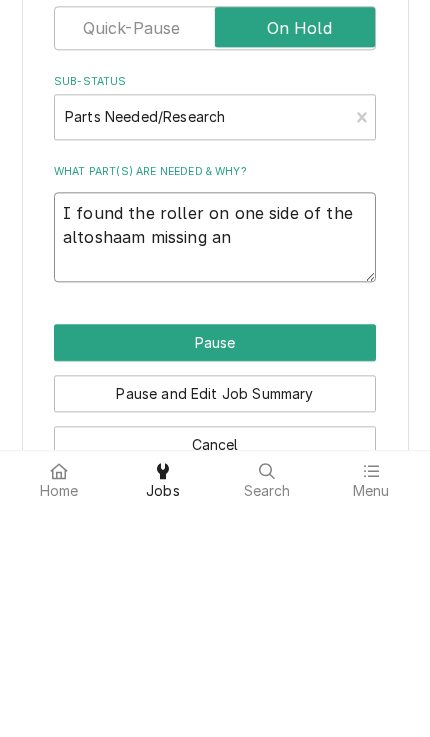 type on "x" 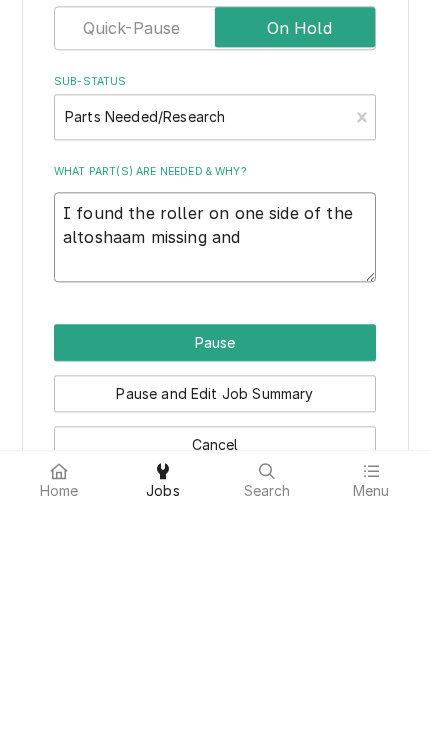 type on "x" 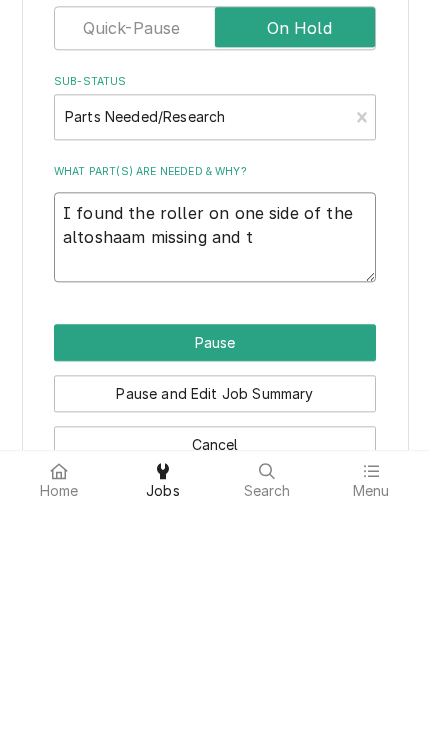type on "x" 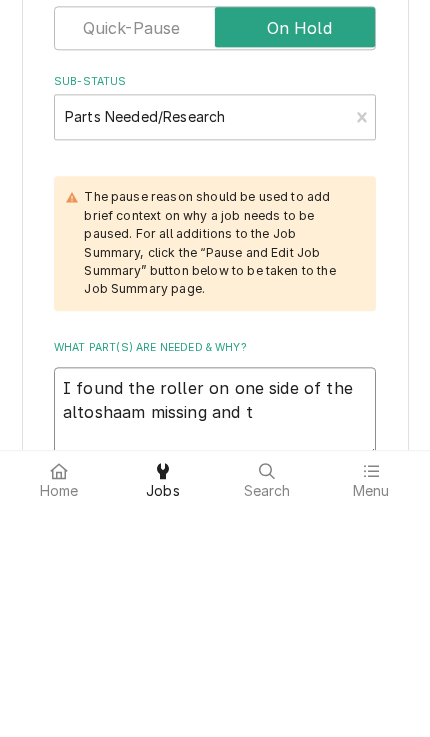 type on "I found the roller on one side of the altoshaam missing and th" 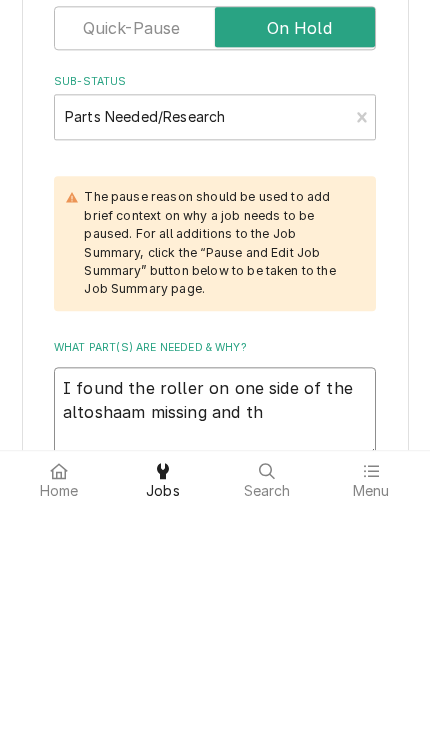 type on "x" 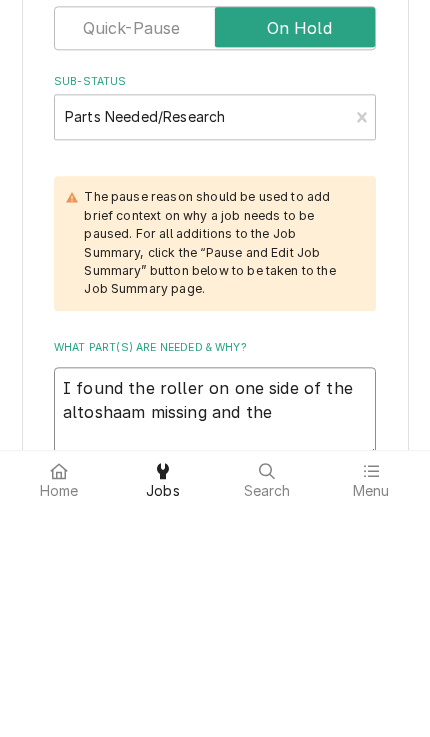 type on "x" 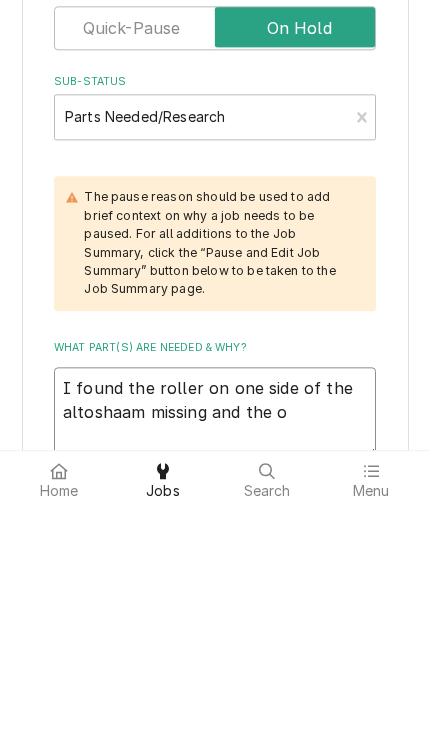 type on "x" 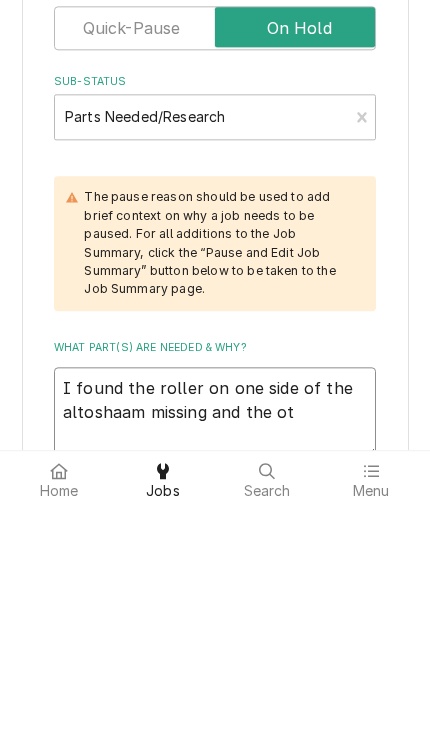 type on "x" 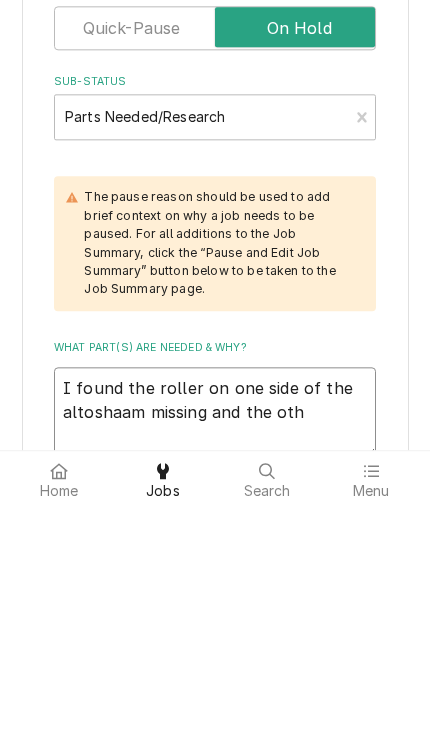 type on "x" 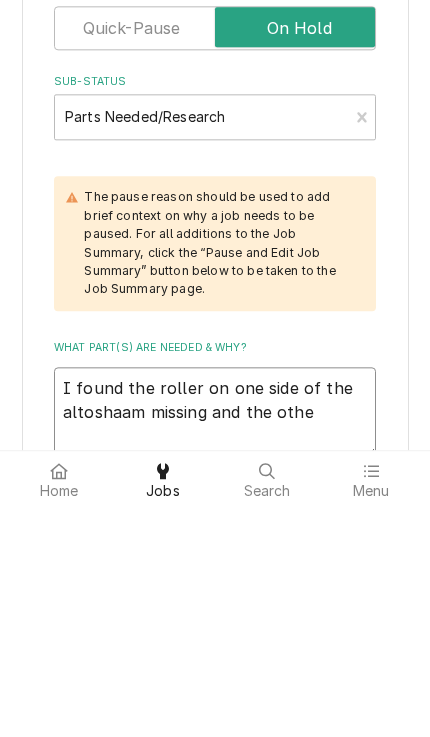 type on "x" 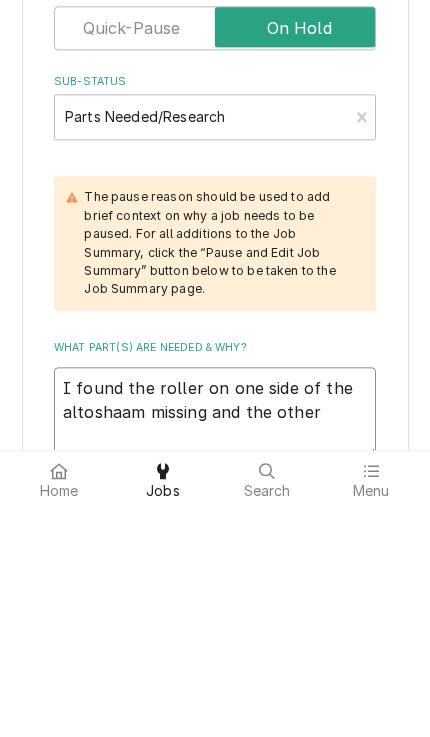 type on "x" 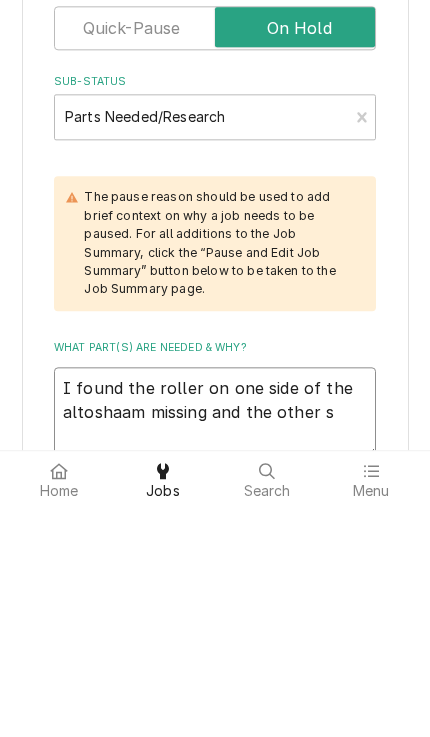 type on "x" 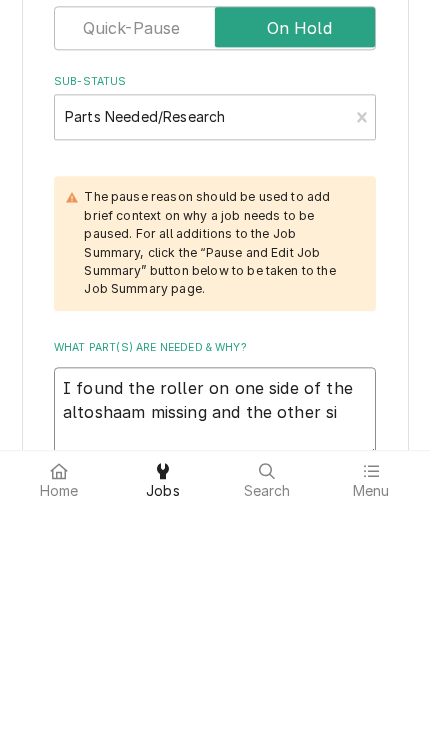type on "x" 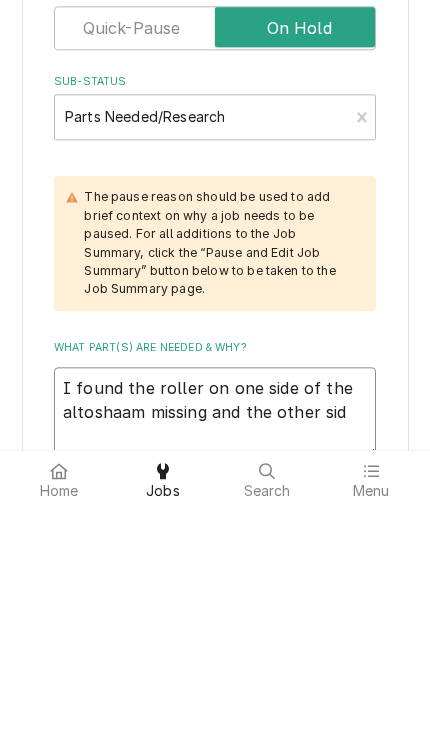 type on "x" 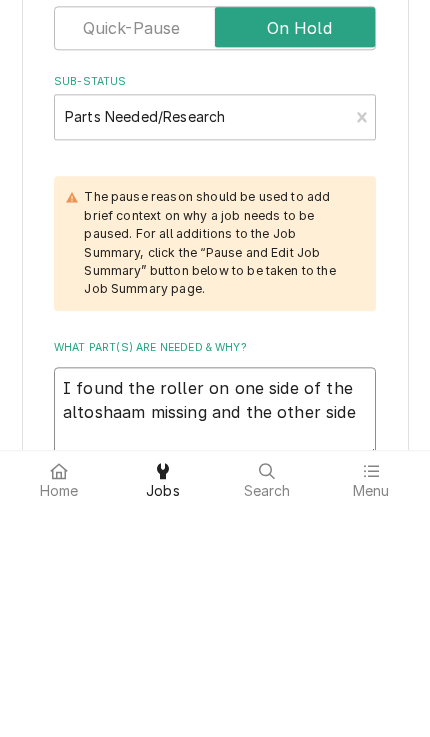 type on "x" 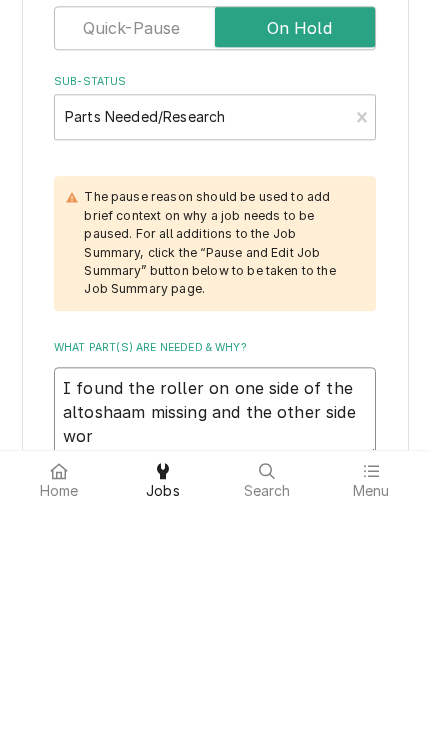 type on "x" 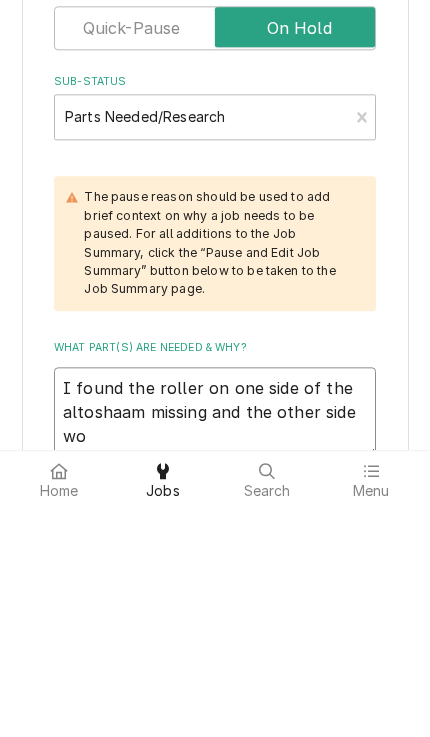 type on "x" 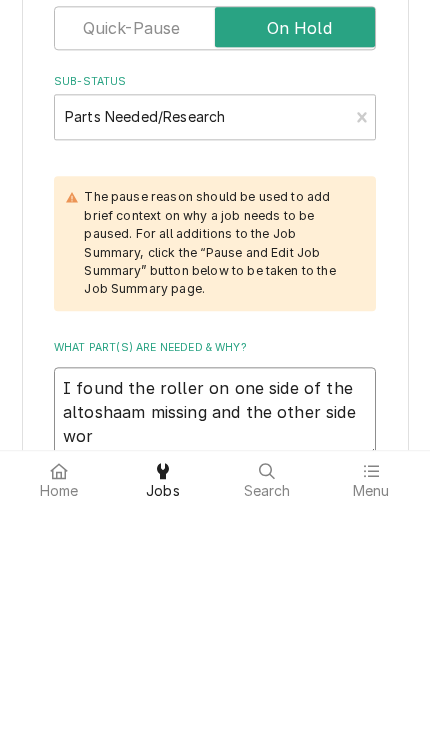type on "x" 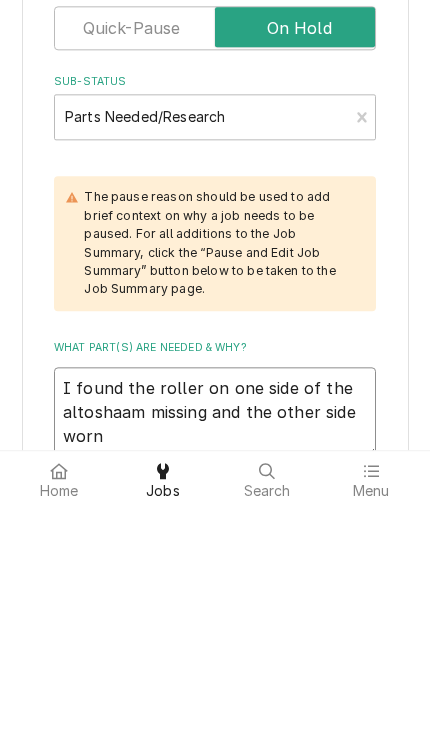 type on "x" 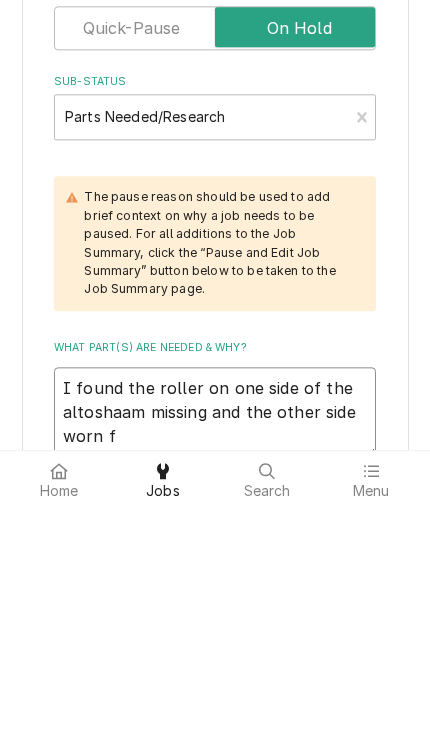 type on "x" 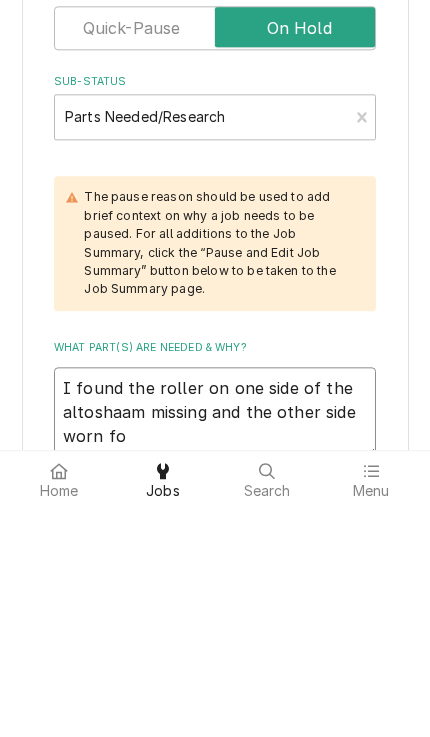 type on "x" 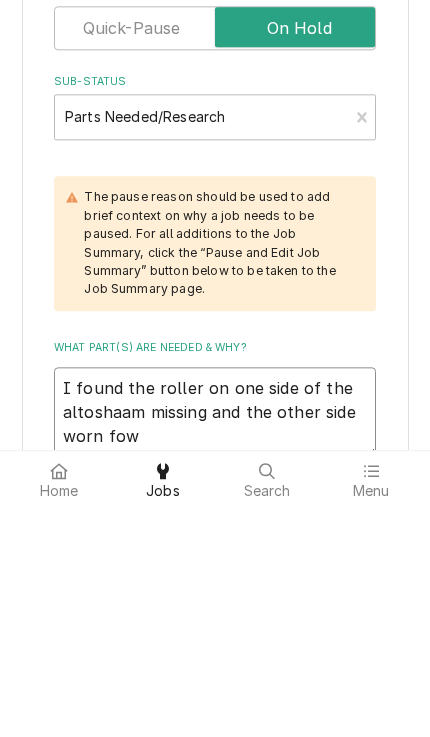 type on "x" 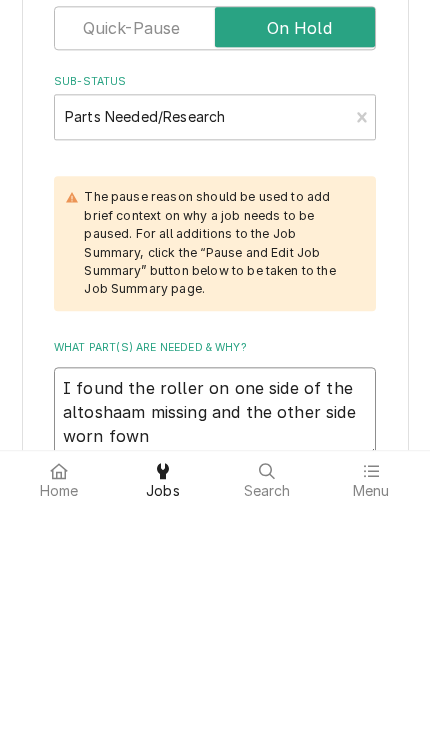 type on "I found the roller on one side of the altoshaam missing and the other side worn fown" 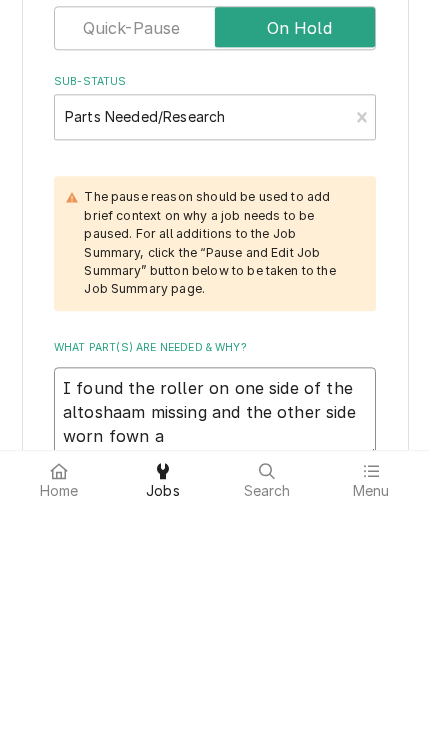 type on "I found the roller on one side of the altoshaam missing and the other side worn fown an" 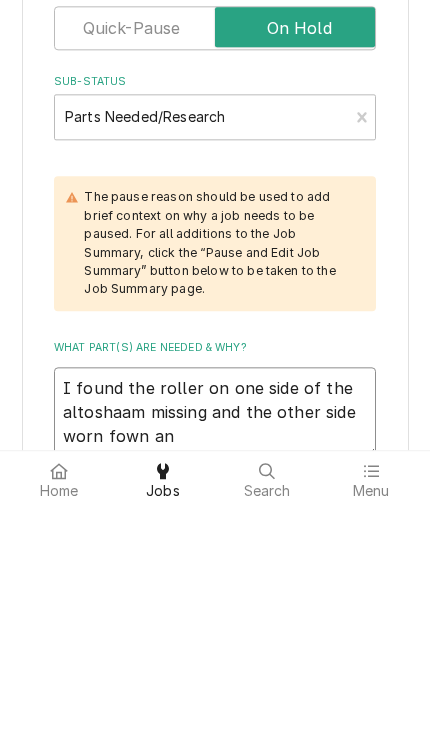 click on "I found the roller on one side of the altoshaam missing and the other side worn fown an" at bounding box center [215, 642] 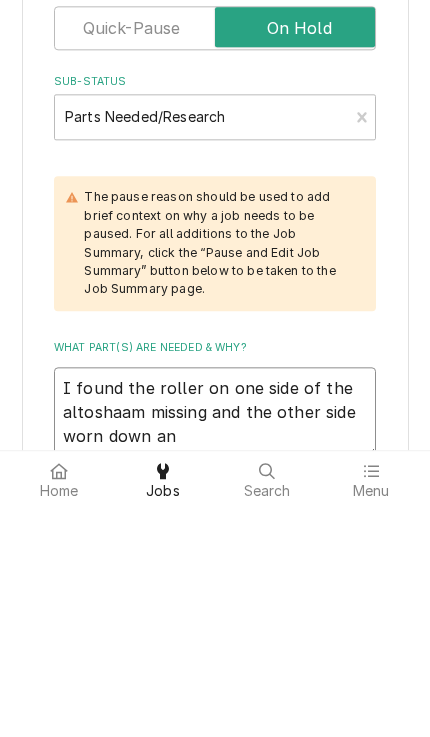 click on "I found the roller on one side of the altoshaam missing and the other side worn down an" at bounding box center [215, 642] 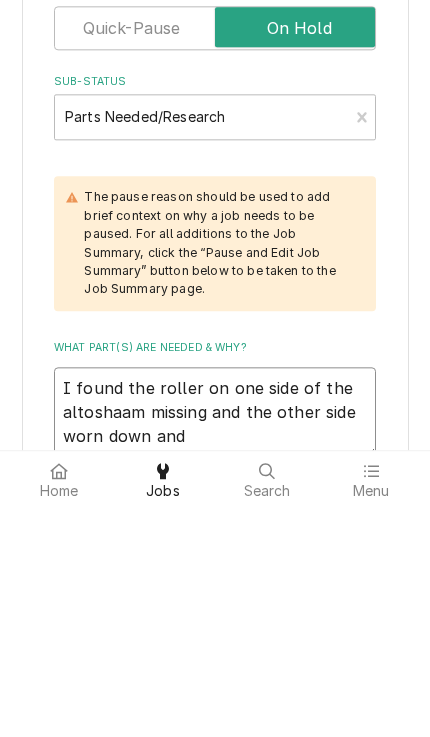 type on "x" 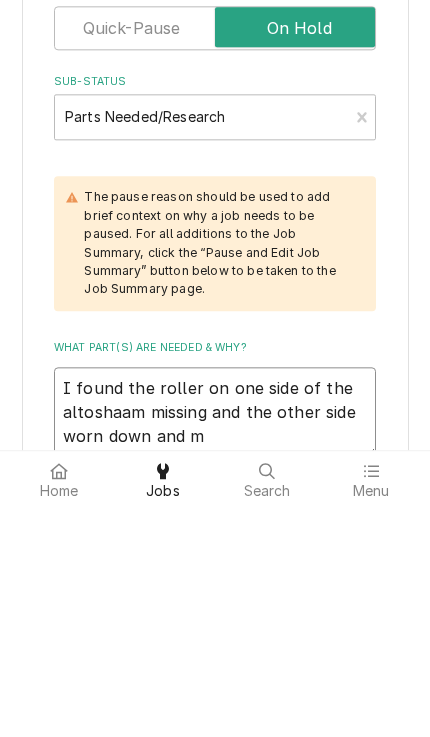 type on "x" 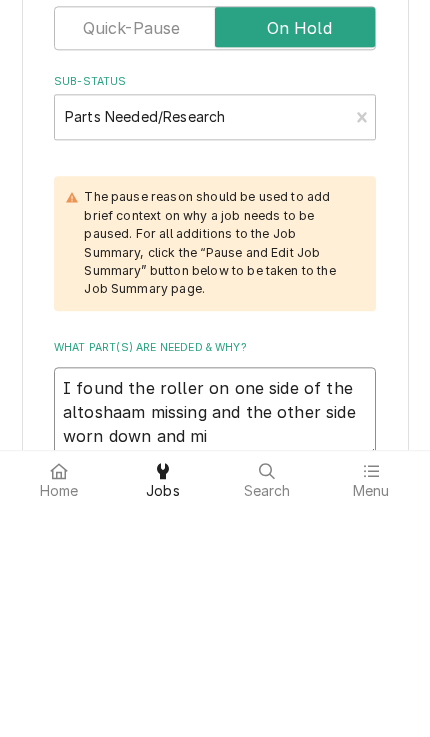 type on "x" 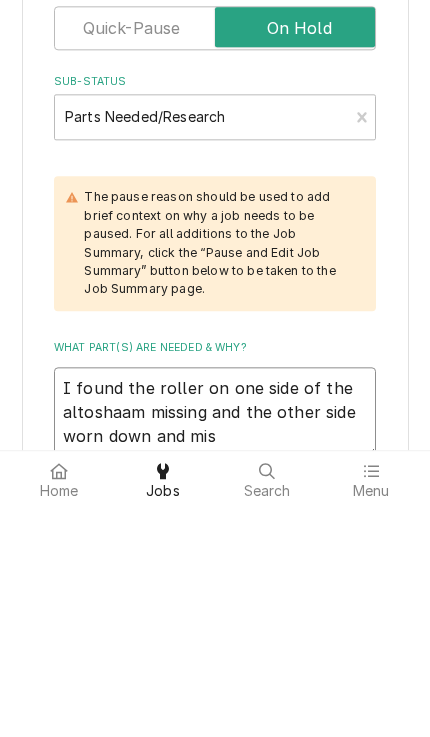type on "x" 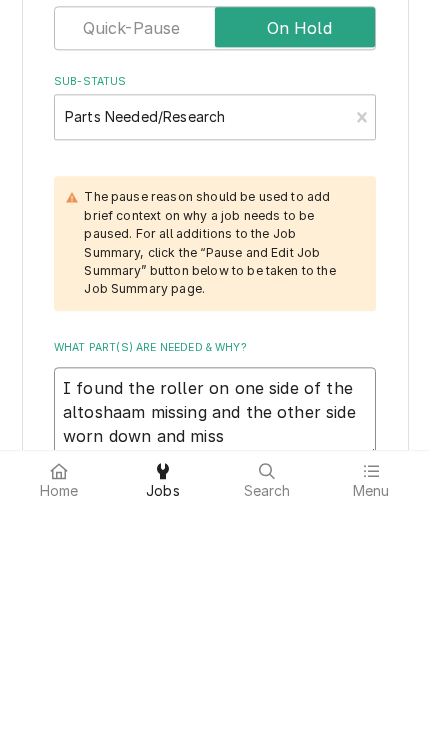 type on "x" 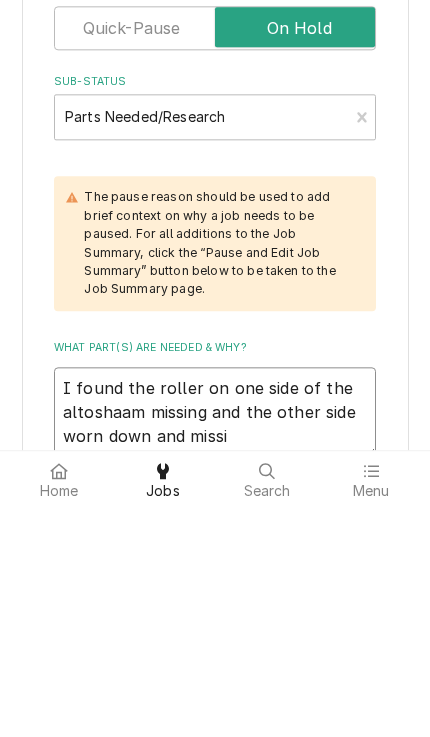 type on "I found the roller on one side of the altoshaam missing and the other side worn down and missin" 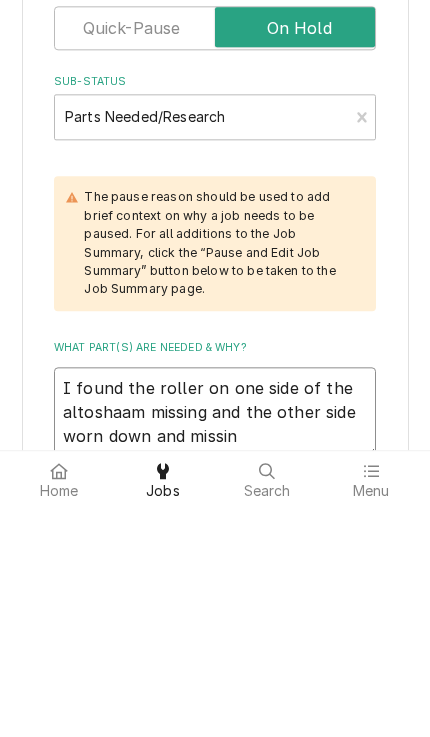 type on "x" 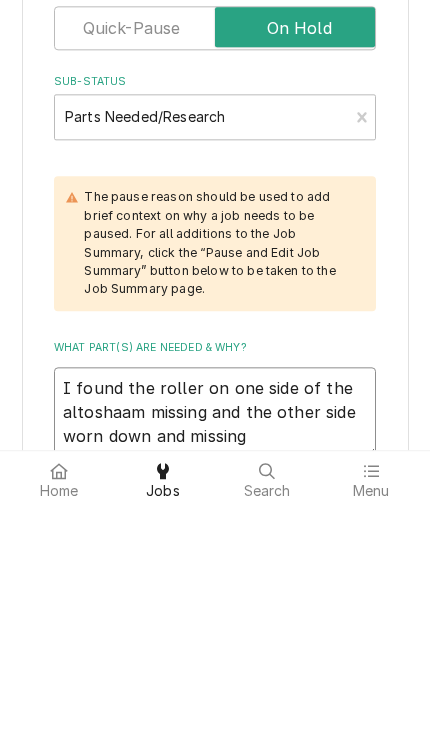 type on "x" 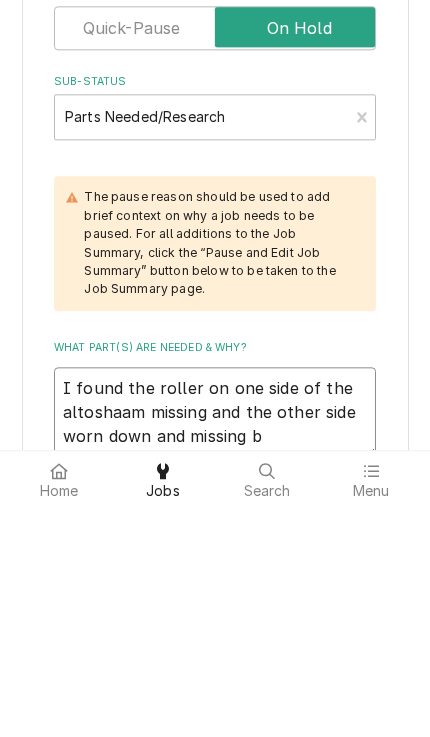 type on "x" 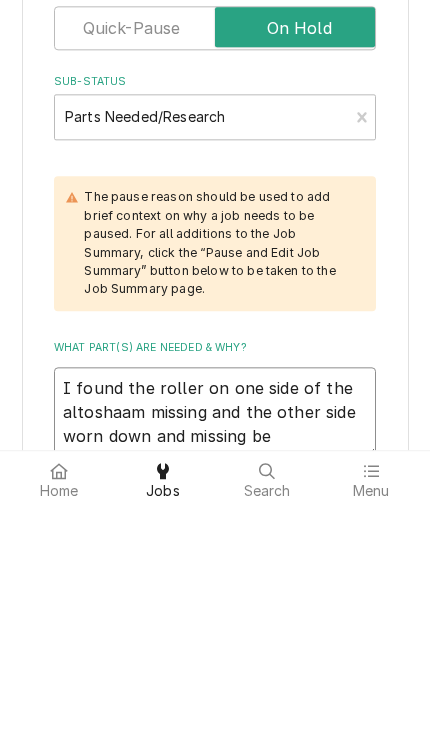 type on "x" 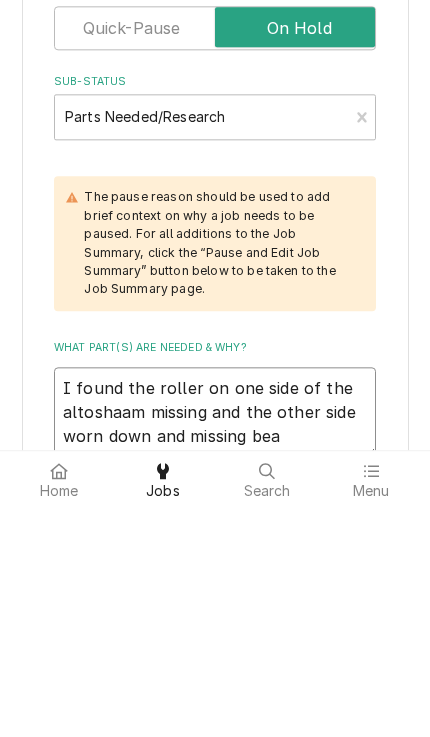 type on "x" 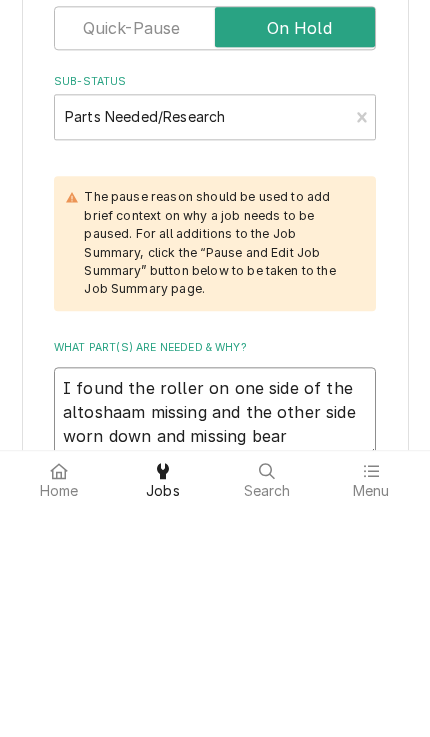 type on "x" 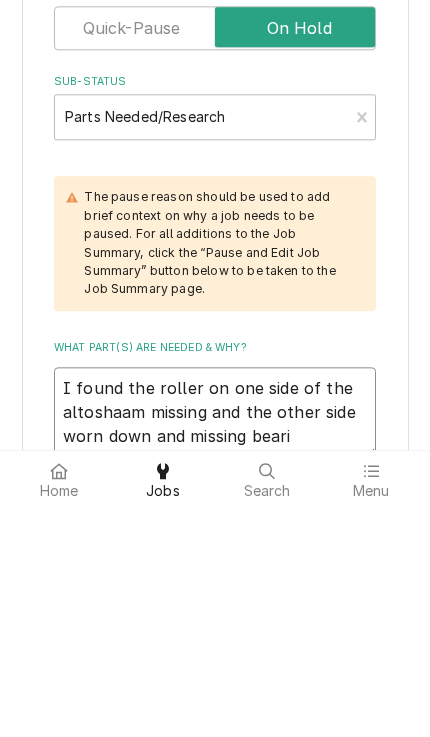 type on "I found the roller on one side of the altoshaam missing and the other side worn down and missing bearin" 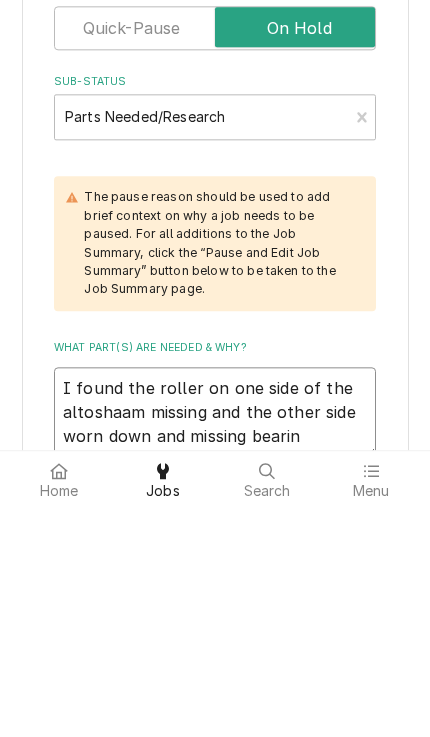type on "x" 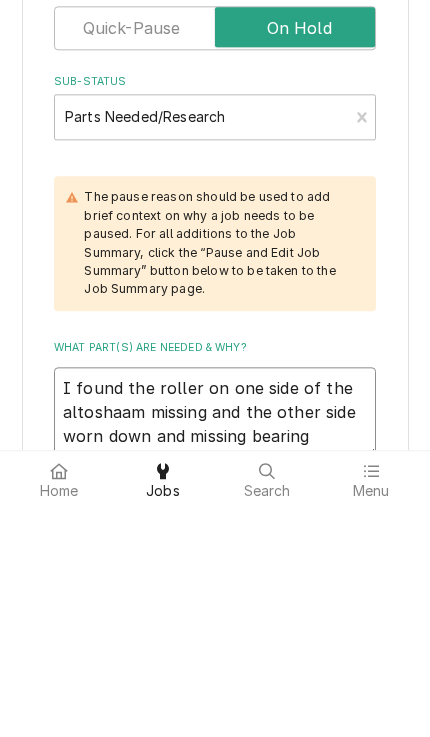 type on "x" 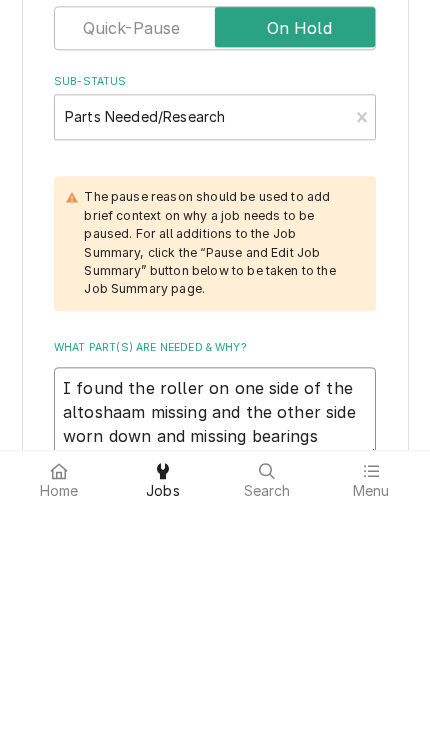 type on "I found the roller on one side of the altoshaam missing and the other side worn down and missing bearings." 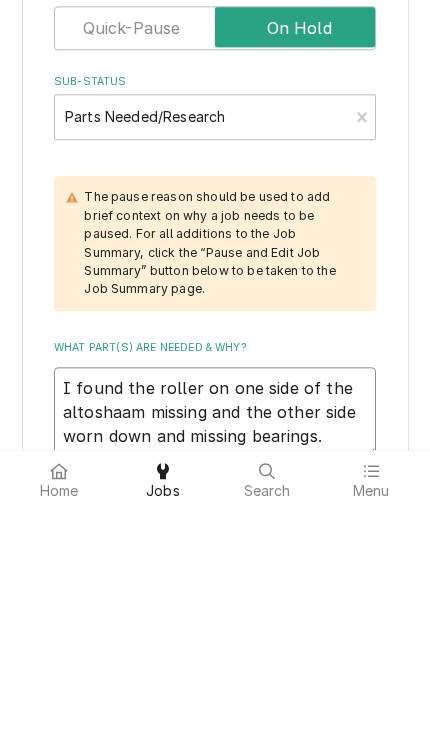 type on "x" 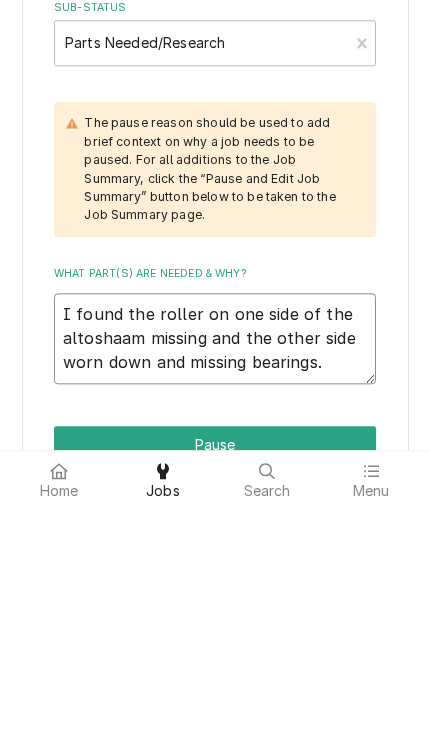 scroll, scrollTop: 518, scrollLeft: 0, axis: vertical 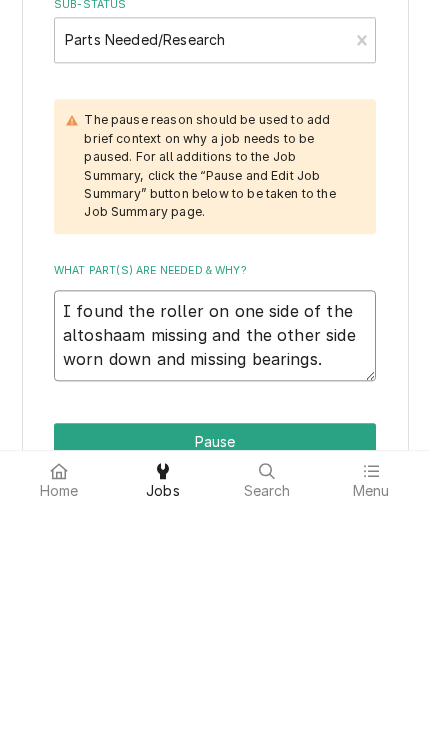 click on "I found the roller on one side of the altoshaam missing and the other side worn down and missing bearings." at bounding box center (215, 565) 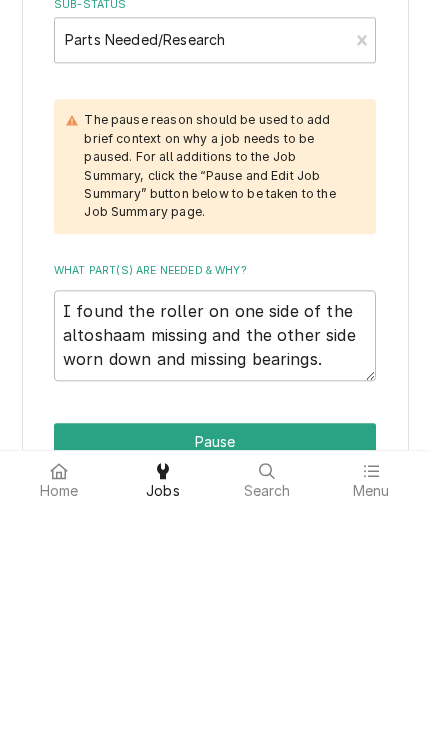 click on "Please confirm you'd like to pause this job. Roopairs Job ID JOB-1319 Service Type Warming Equipment Service Job Type Service Total Time Logged 35min Last Started/Resumed On Thu, Aug 7th, 2025 - 11:46 AM Placing a Job on hold is for longer pauses, like if you need to wait for parts to be shipped and aren't sure when to reschedule yet. Pause Type Sub-Status Parts Needed/Research The pause reason should be used to add brief context on why a job needs to be paused. For all additions to the Job Summary, click the “Pause and Edit Job Summary” button below to be taken to the Job Summary page. What part(s) are needed & why? I found the roller on one side of the altoshaam missing and the other side worn down and missing bearings. Pause Pause and Edit Job Summary Cancel" at bounding box center (215, 195) 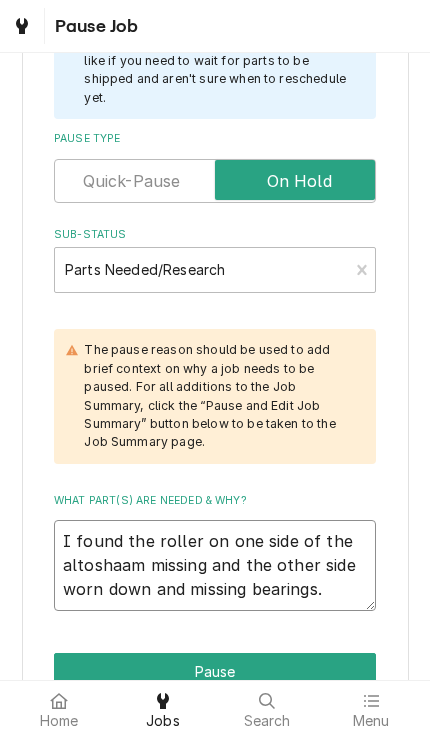 click on "I found the roller on one side of the altoshaam missing and the other side worn down and missing bearings." at bounding box center (215, 565) 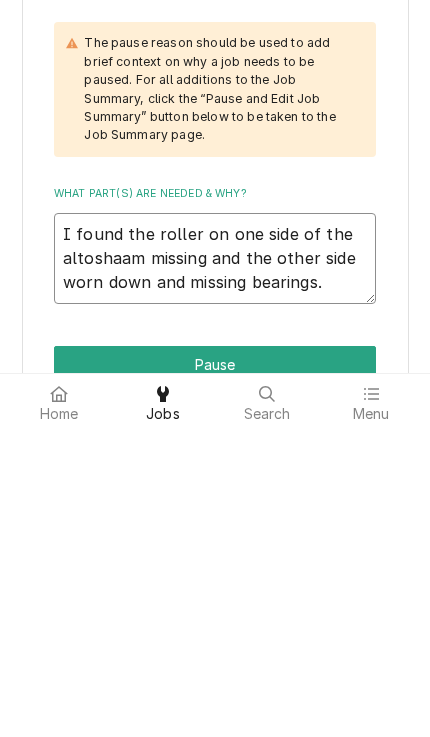 type on "x" 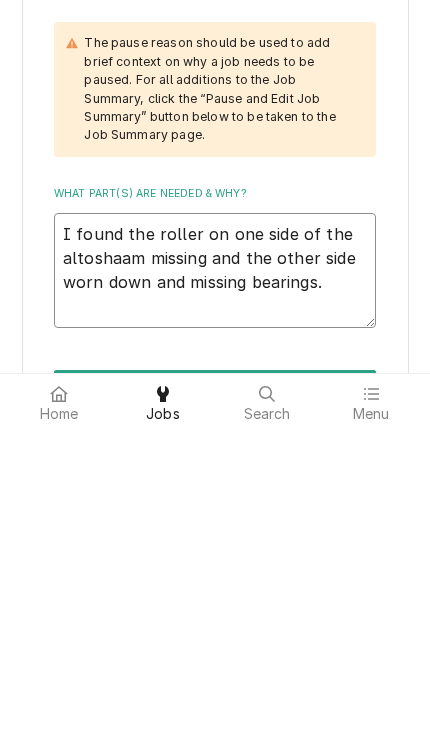 type on "x" 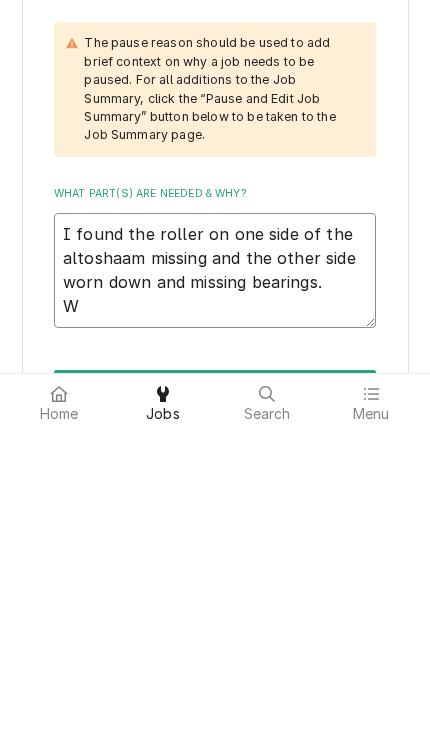 type on "I found the roller on one side of the altoshaam missing and the other side worn down and missing bearings." 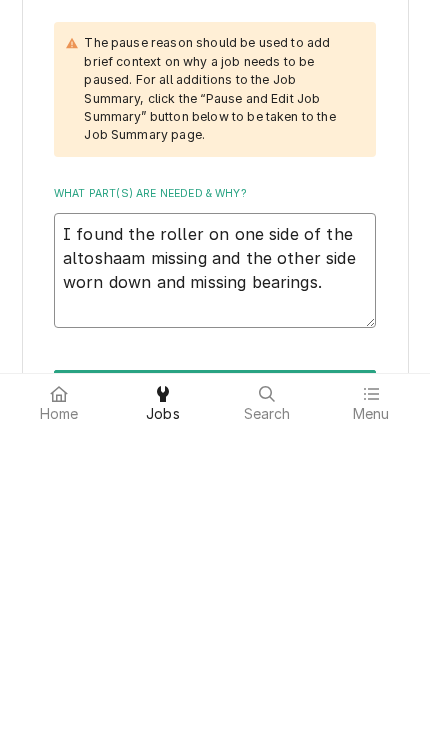 type on "x" 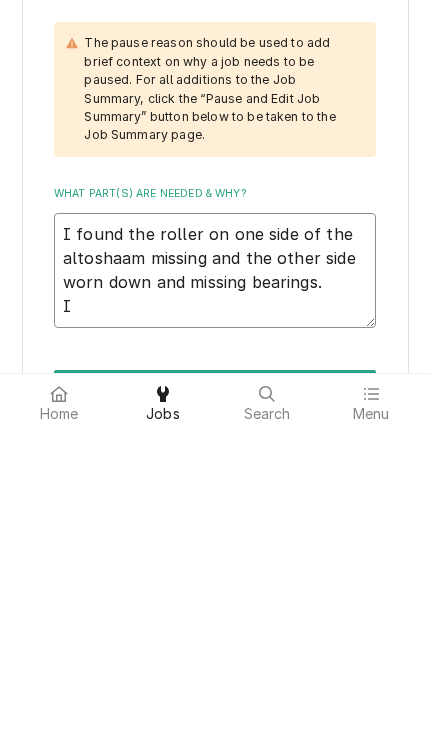 type on "x" 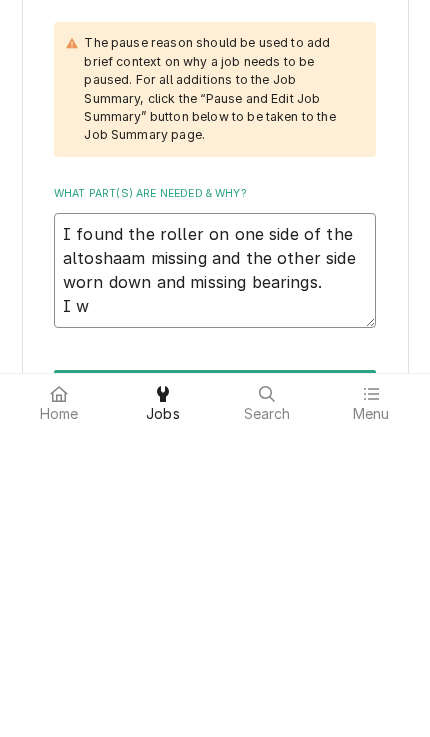type on "x" 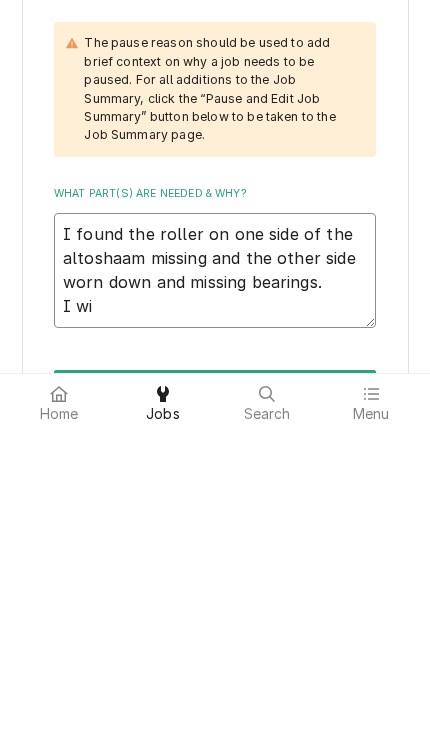 type on "x" 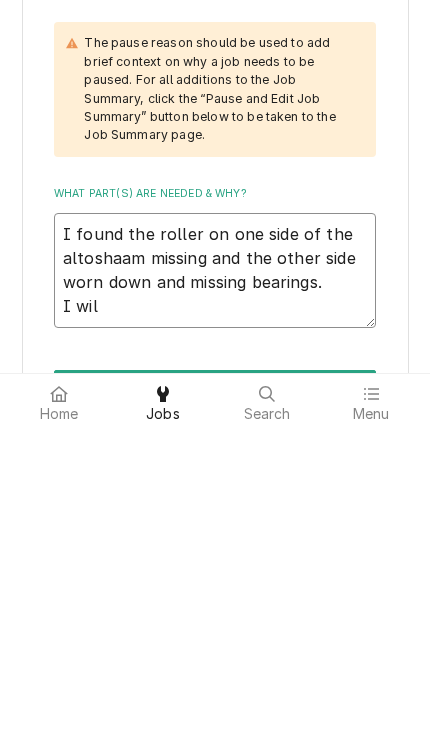 type on "x" 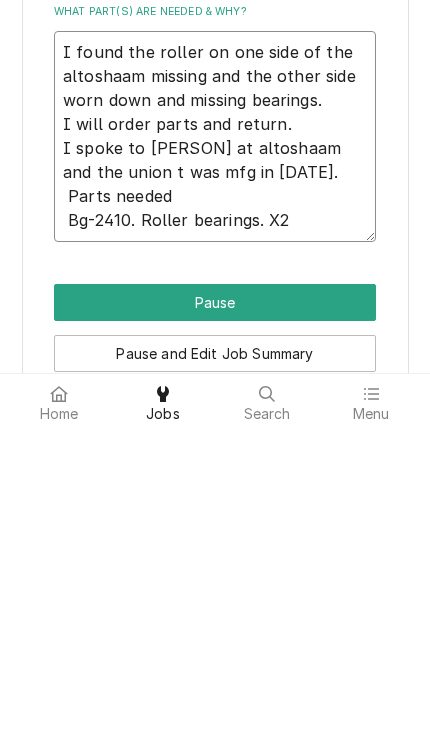 scroll, scrollTop: 709, scrollLeft: 0, axis: vertical 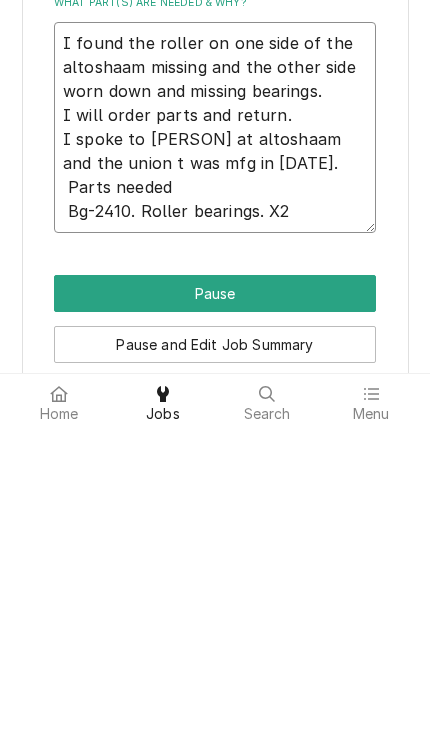 click on "I found the roller on one side of the altoshaam missing and the other side worn down and missing bearings.
I will order parts and return.
I spoke to dave at altoshaam and the union t was mfg in sept of 1986.
Parts needed
Bg-2410. Roller bearings. X2" at bounding box center (215, 434) 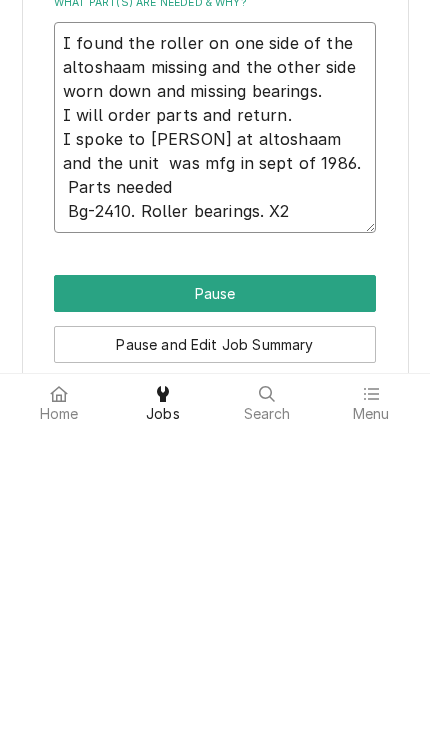 click on "I found the roller on one side of the altoshaam missing and the other side worn down and missing bearings.
I will order parts and return.
I spoke to dave at altoshaam and the unit  was mfg in sept of 1986.
Parts needed
Bg-2410. Roller bearings. X2" at bounding box center [215, 434] 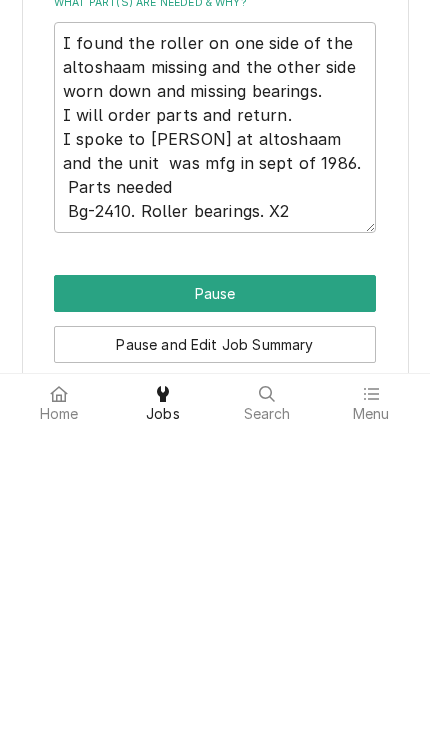 click on "Pause" at bounding box center [215, 600] 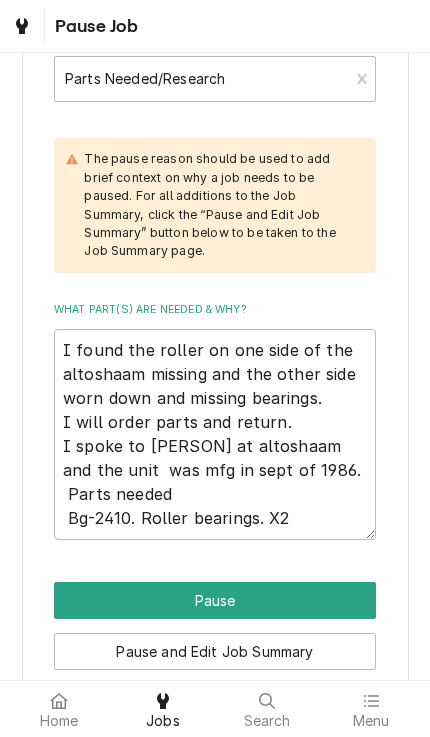 click on "Pause" at bounding box center (215, 600) 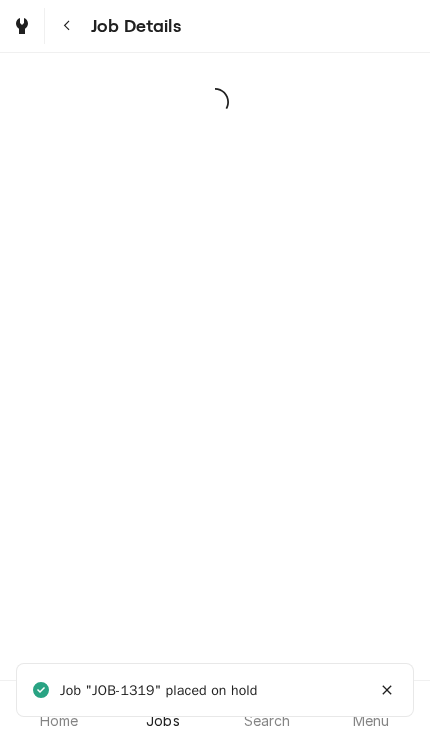 scroll, scrollTop: 0, scrollLeft: 0, axis: both 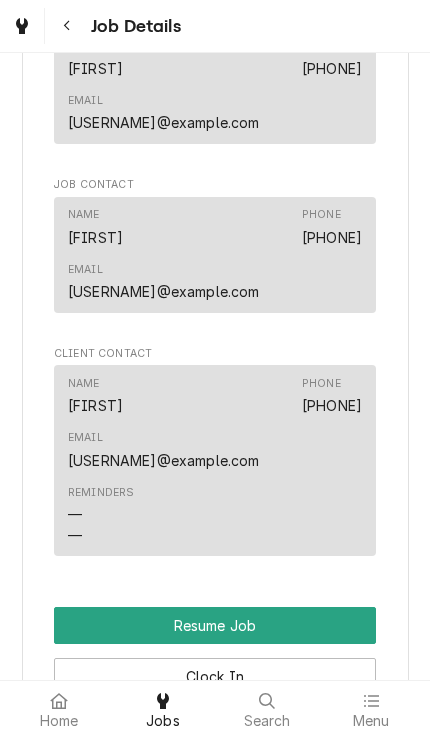 click at bounding box center (59, 701) 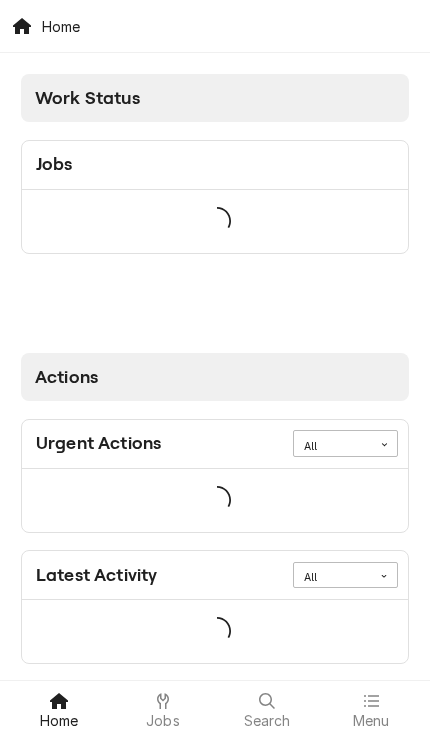 scroll, scrollTop: 0, scrollLeft: 0, axis: both 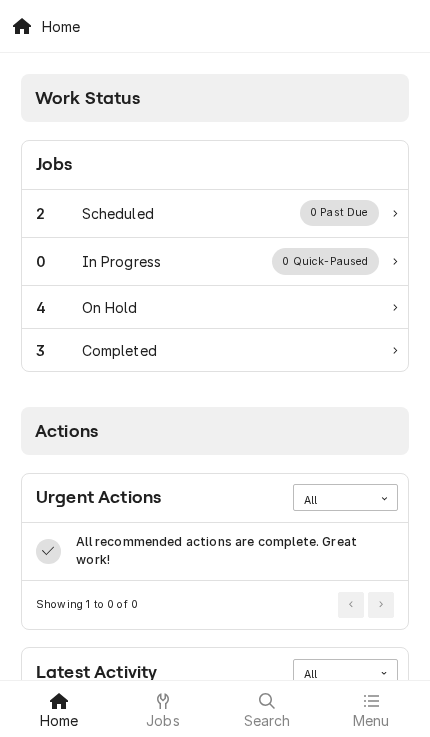 click on "2" at bounding box center [59, 213] 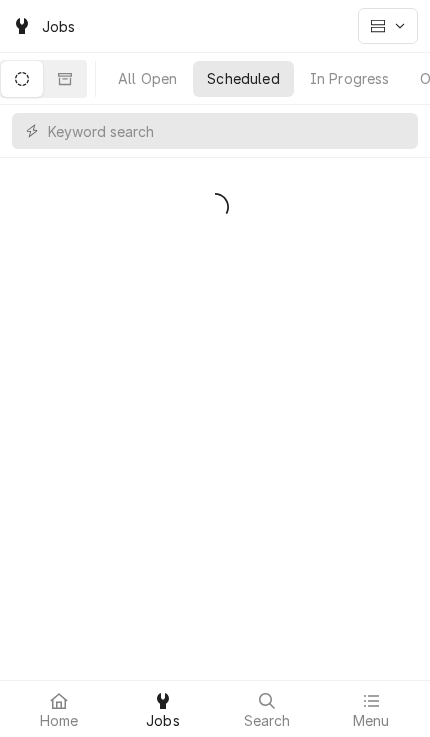 scroll, scrollTop: 0, scrollLeft: 0, axis: both 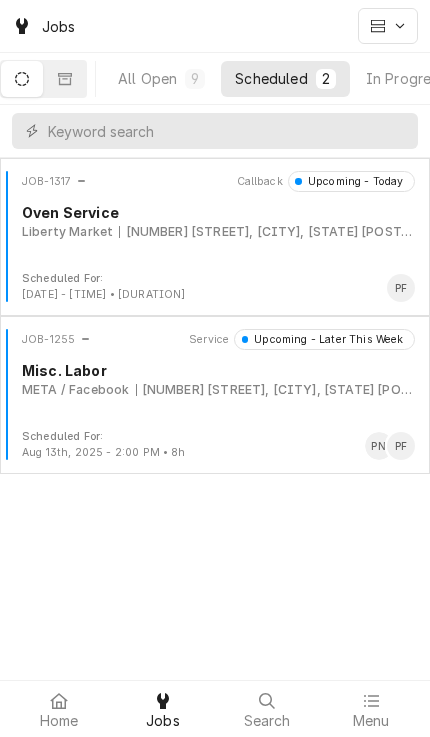 click on "JOB-1317 Callback Upcoming - Today Oven Service Liberty Market 230 N. Gilbert Rd., Gilbert, AZ 85234" at bounding box center [215, 221] 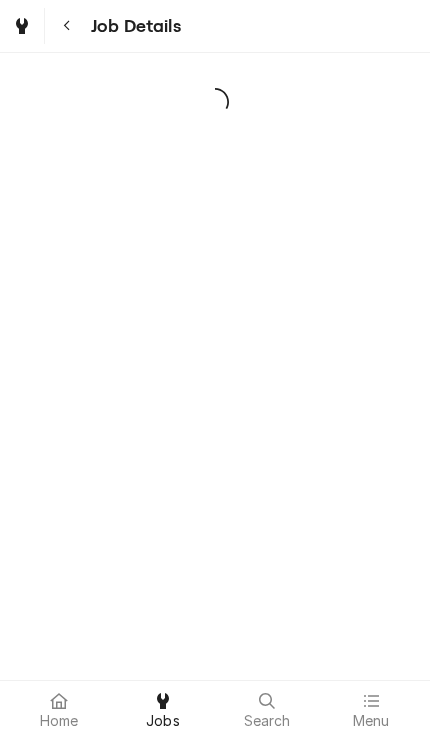 scroll, scrollTop: 0, scrollLeft: 0, axis: both 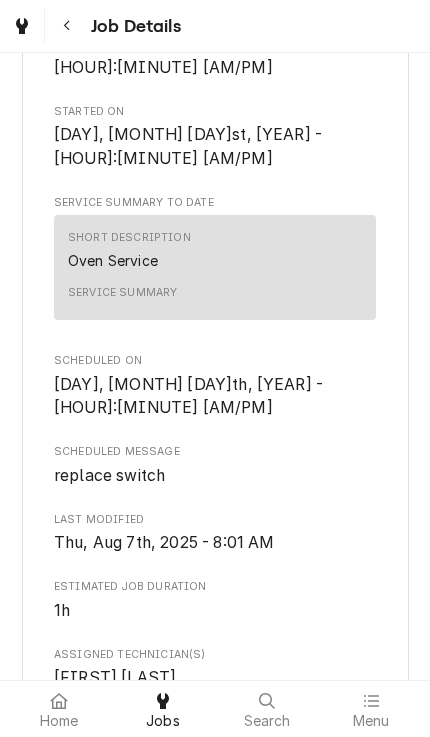 click 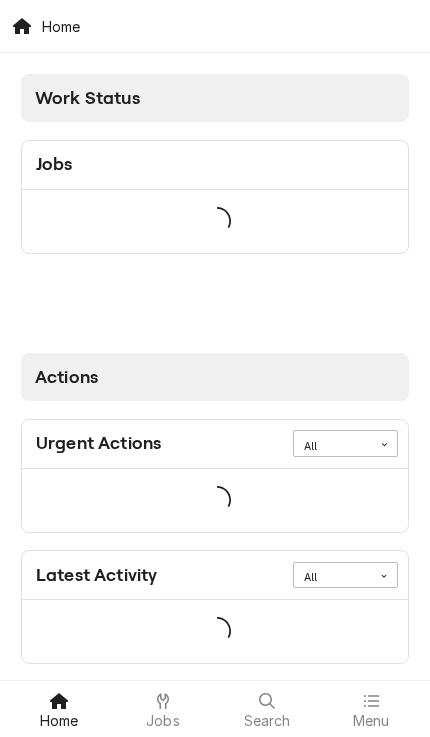 scroll, scrollTop: 0, scrollLeft: 0, axis: both 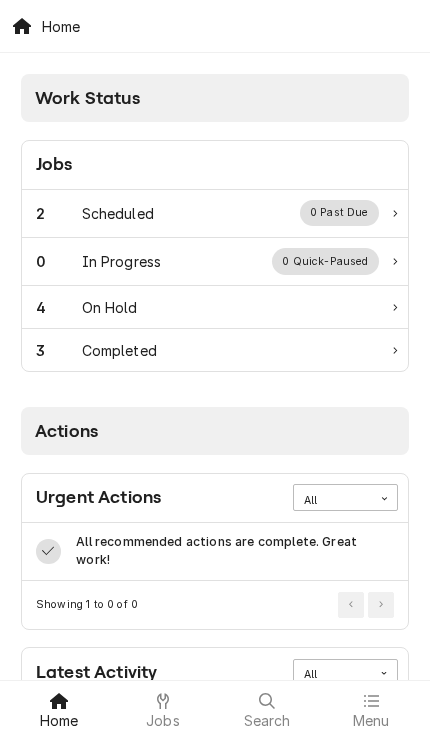 click on "0 In Progress 0 Quick-Paused" at bounding box center [215, 262] 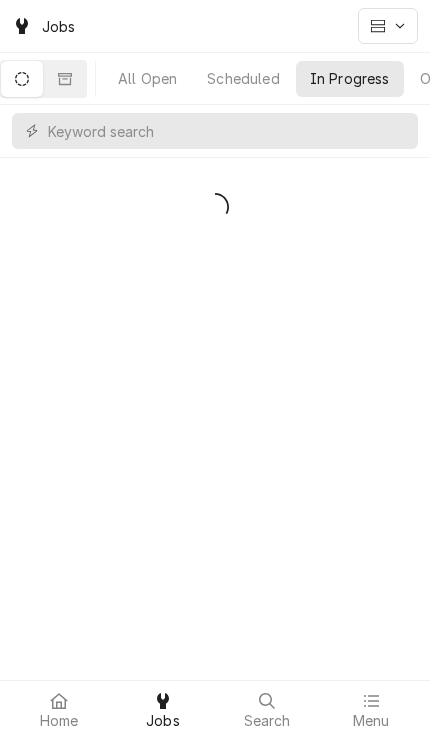 scroll, scrollTop: 0, scrollLeft: 0, axis: both 